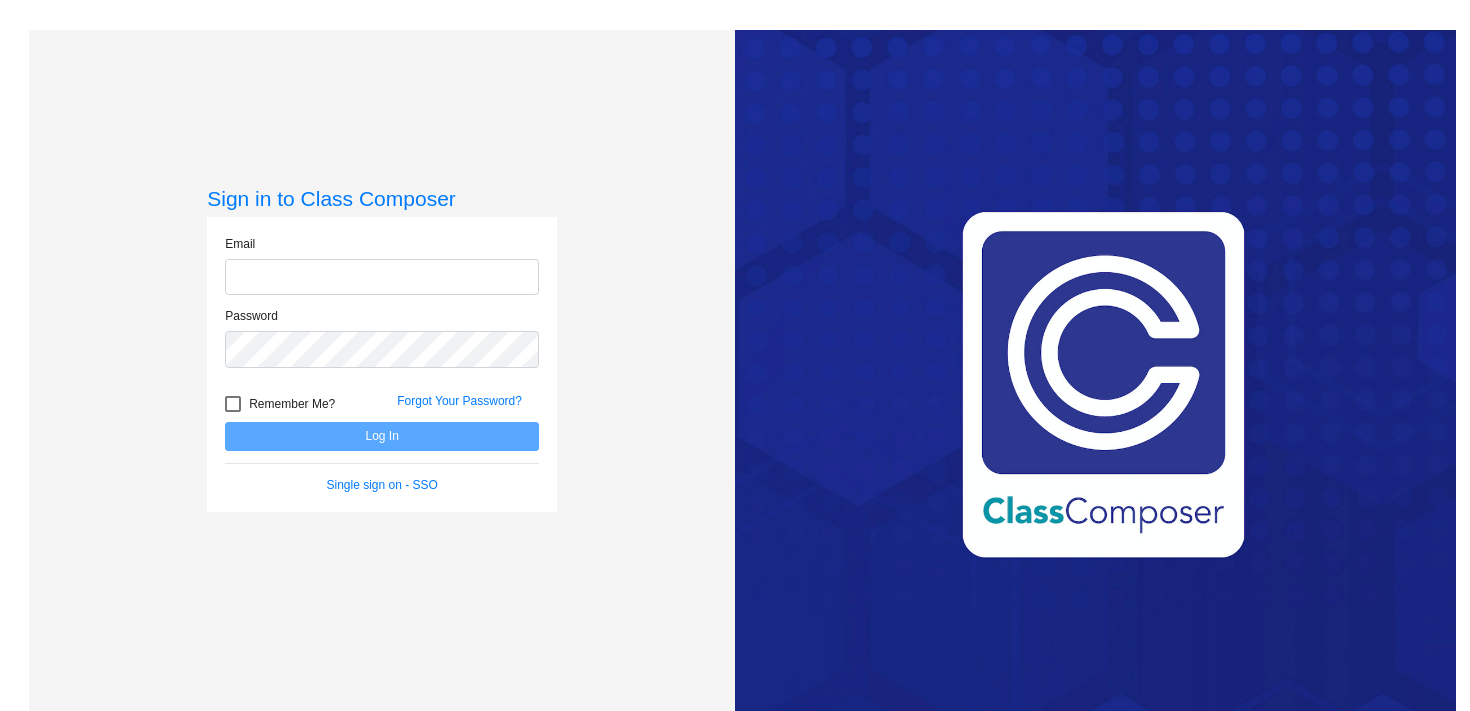 scroll, scrollTop: 0, scrollLeft: 0, axis: both 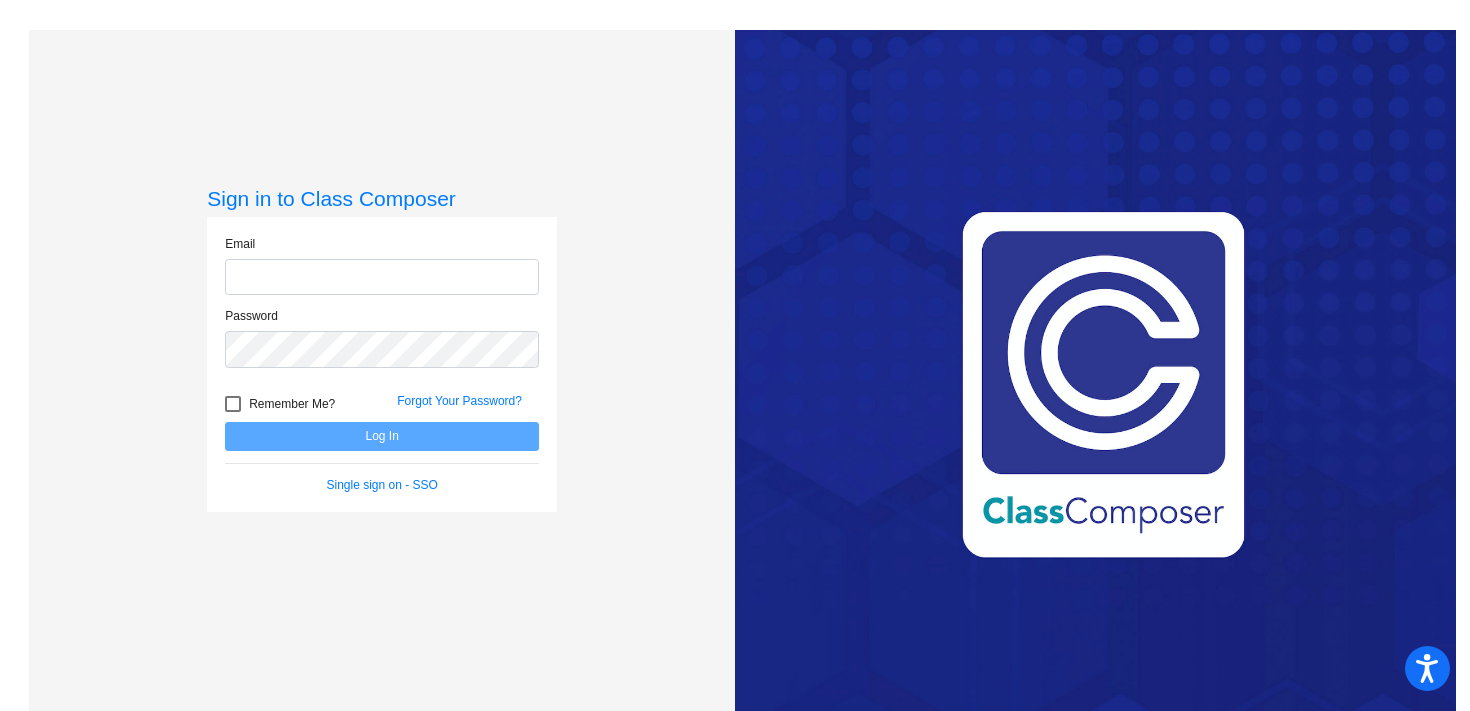 type on "mfletcher@orangecsd.org" 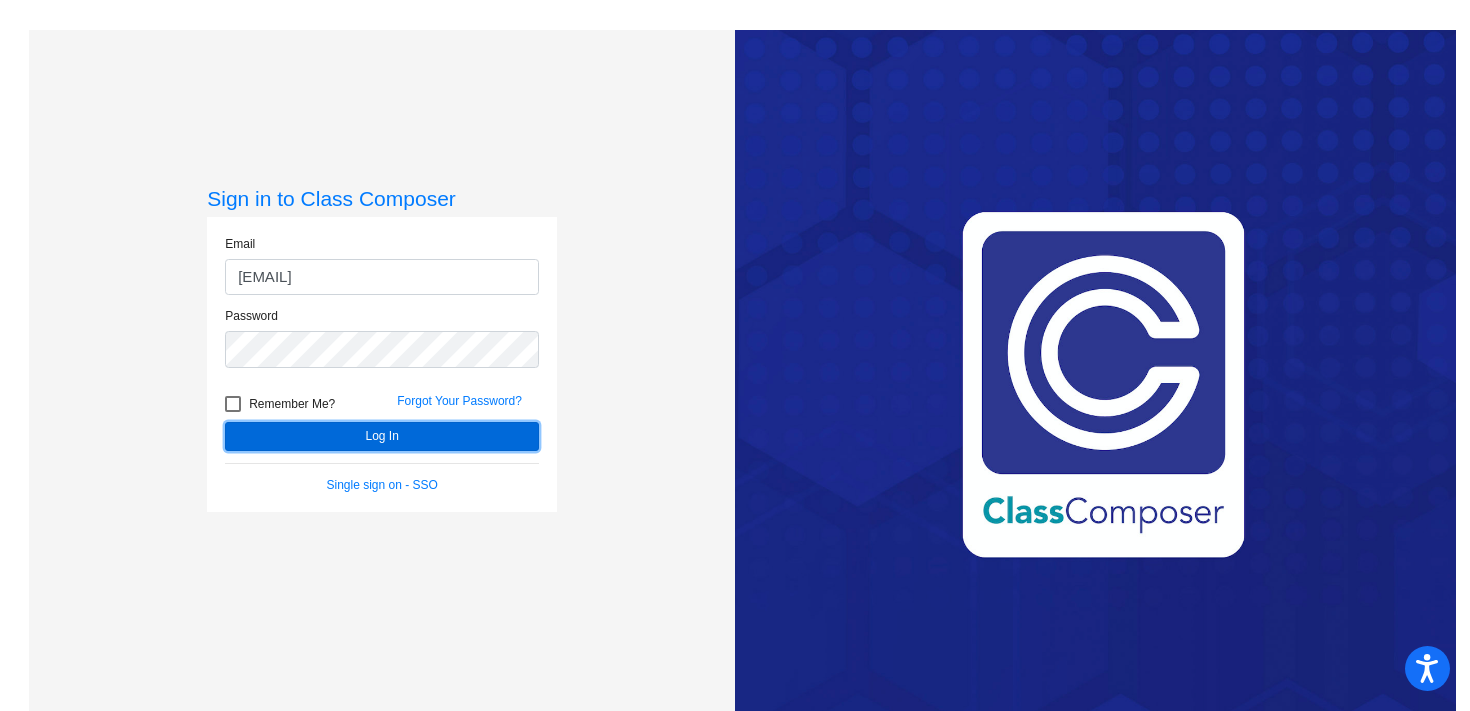 click on "Log In" 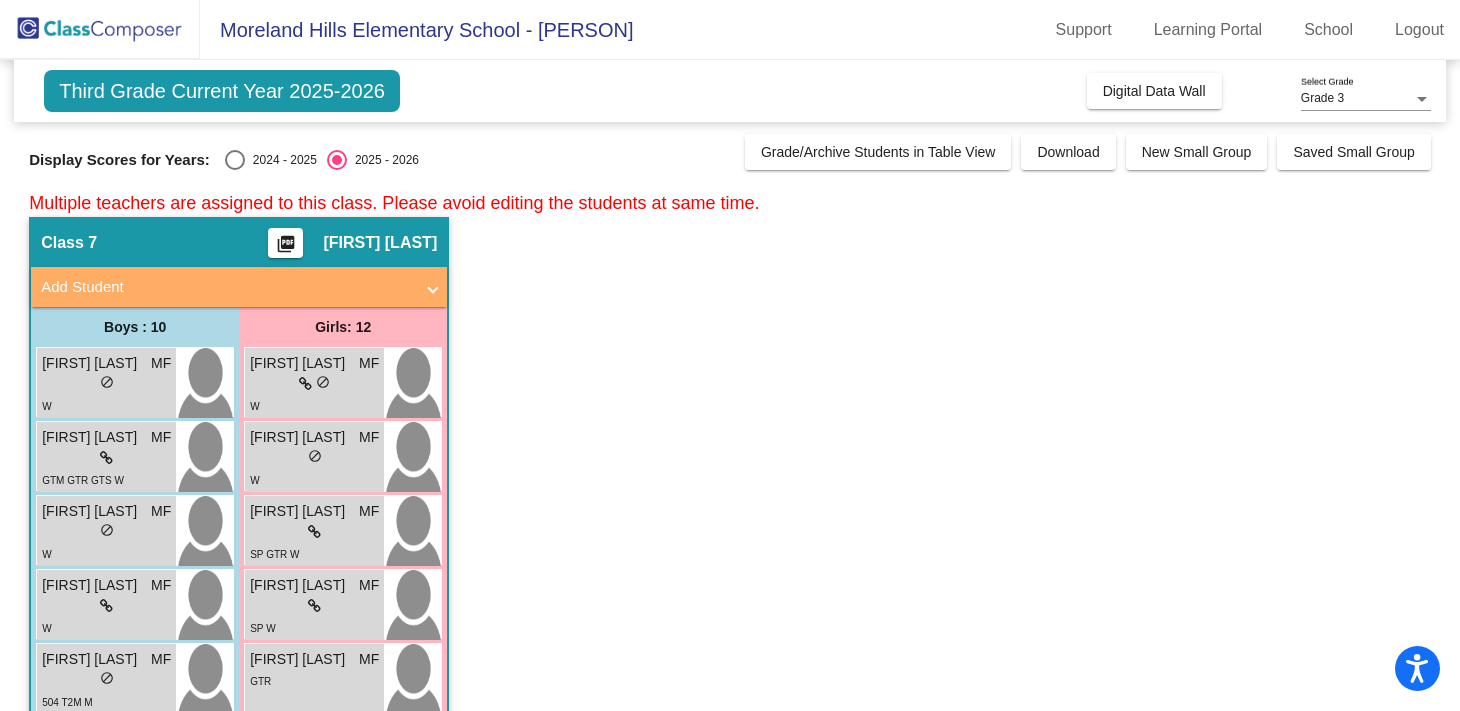 click 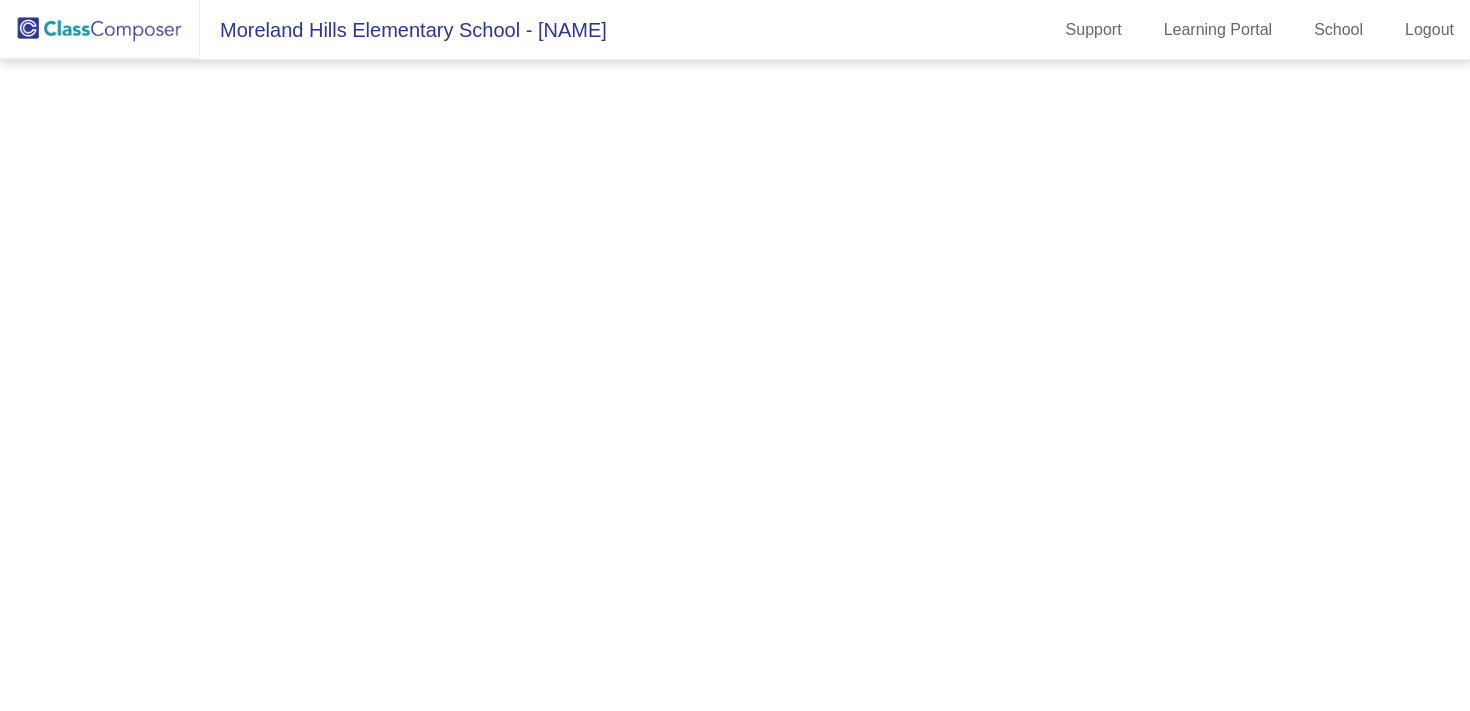 scroll, scrollTop: 0, scrollLeft: 0, axis: both 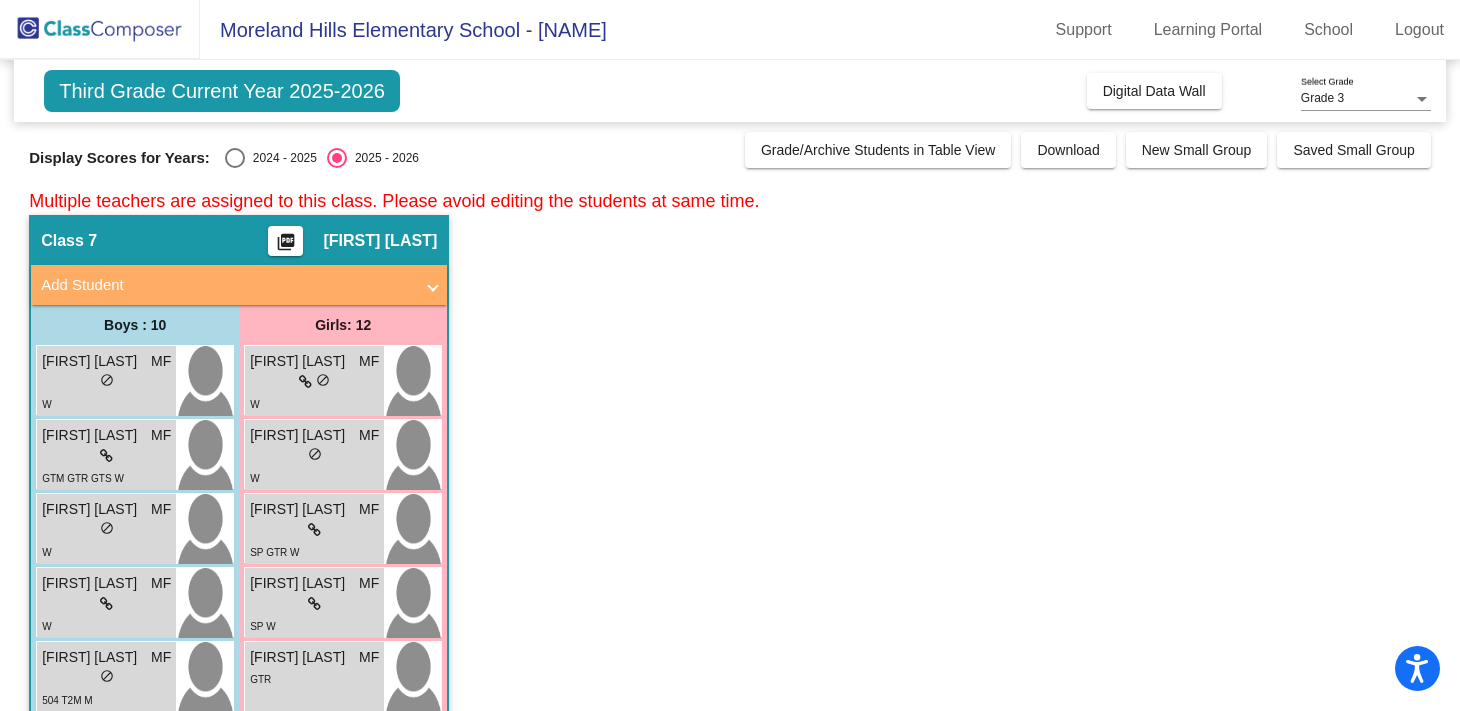 click on "Third Grade Current Year 2025-2026" 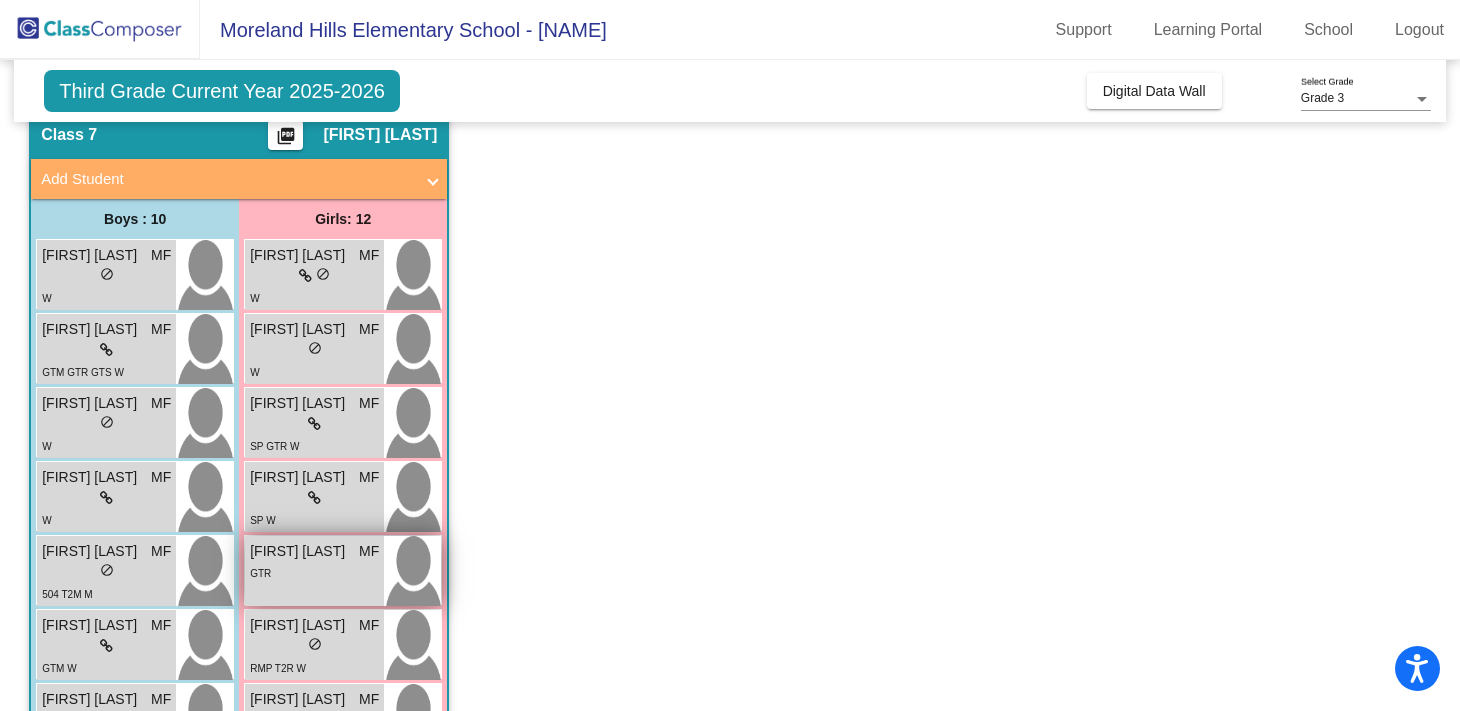 scroll, scrollTop: 0, scrollLeft: 0, axis: both 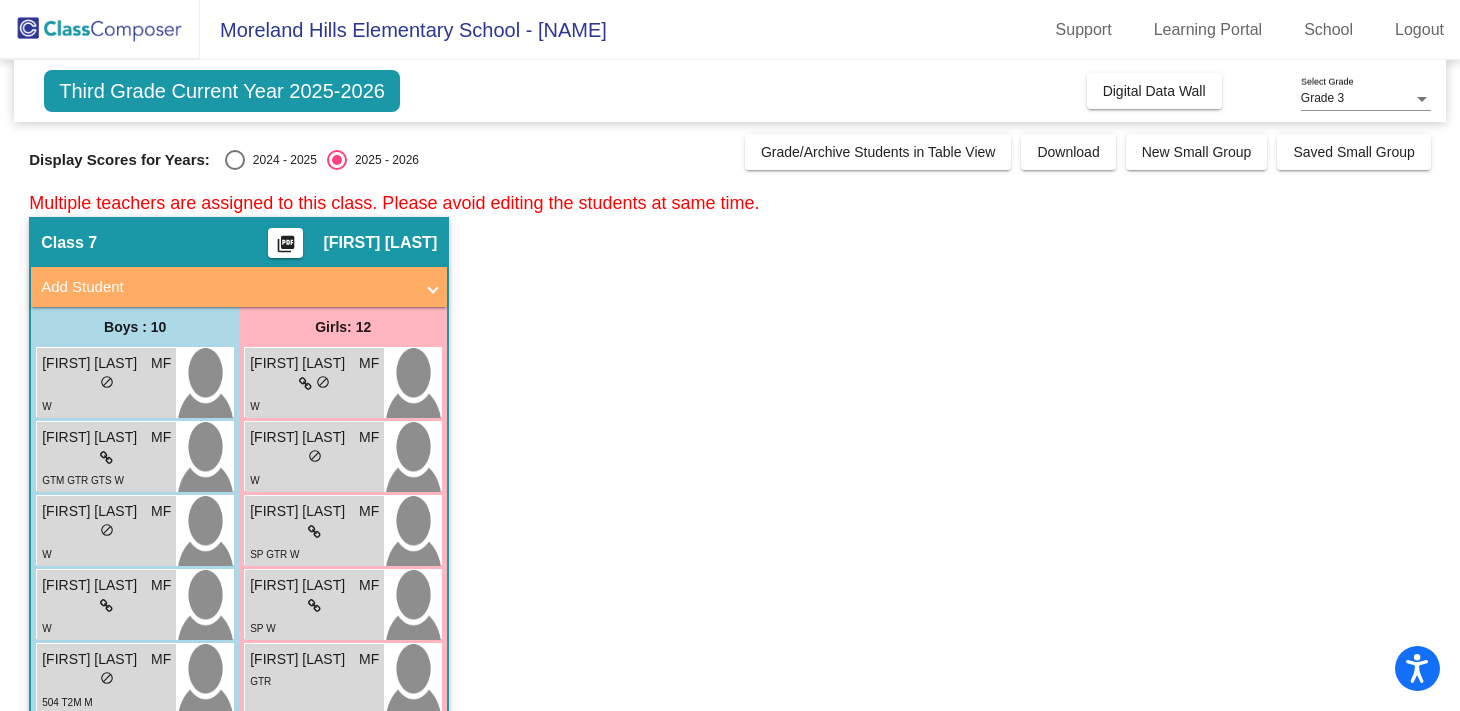 click on "Class 7    picture_as_pdf Marnie Fletcher  Add Student  First Name Last Name Student Id  (Recommended)   Boy   Girl   Non Binary Add Close  Boys : 10  CALLEN PORTER MF lock do_not_disturb_alt W EMMETT YASINOW MF lock do_not_disturb_alt GTM GTR GTS W ETHAN WERMAN MF lock do_not_disturb_alt W GRAHAM KINAST MF lock do_not_disturb_alt W Isaac Mikusa MF lock do_not_disturb_alt 504 T2M M JACK DICARRO MF lock do_not_disturb_alt GTM W JACK SHAPIRO MF lock do_not_disturb_alt W KENT TAYLOR MF lock do_not_disturb_alt GTM GTR W RYAN SMITH MF lock do_not_disturb_alt SP ❤️ M WILLIAM HEKSCH MF lock do_not_disturb_alt GTM W Girls: 12 CHARLOTTE PARTINGTON MF lock do_not_disturb_alt W CHLOE KERKHEIDE MF lock do_not_disturb_alt W CORA PANEK MF lock do_not_disturb_alt SP GTR W EMILEE SCHEIDERER MF lock do_not_disturb_alt SP W HARPER MILLER MF lock do_not_disturb_alt GTR ISABELLA SCHARFELD MF lock do_not_disturb_alt RMP T2R W JORDYN MCCOY MF lock do_not_disturb_alt RMP T2R T2M B LAYLA RAHIMI MF lock do_not_disturb_alt MF W" 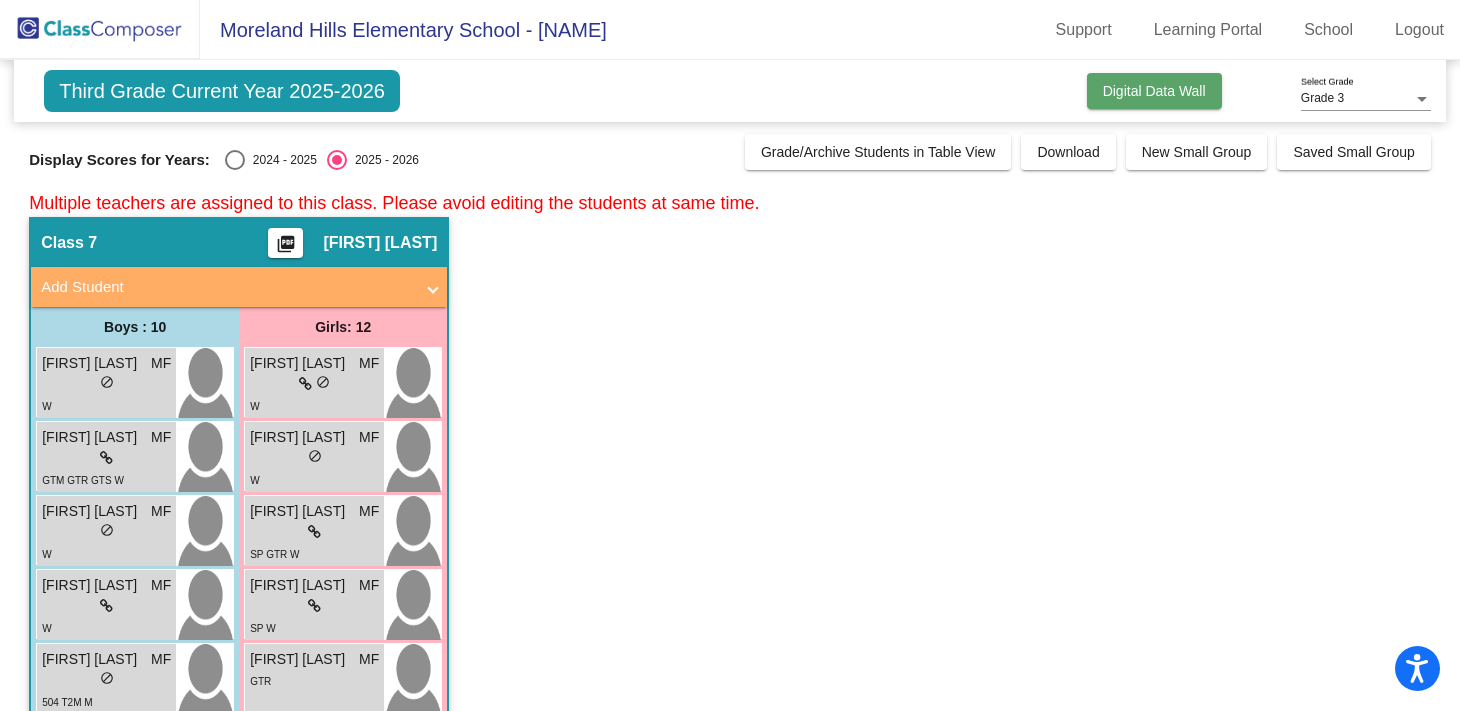 click on "Digital Data Wall" 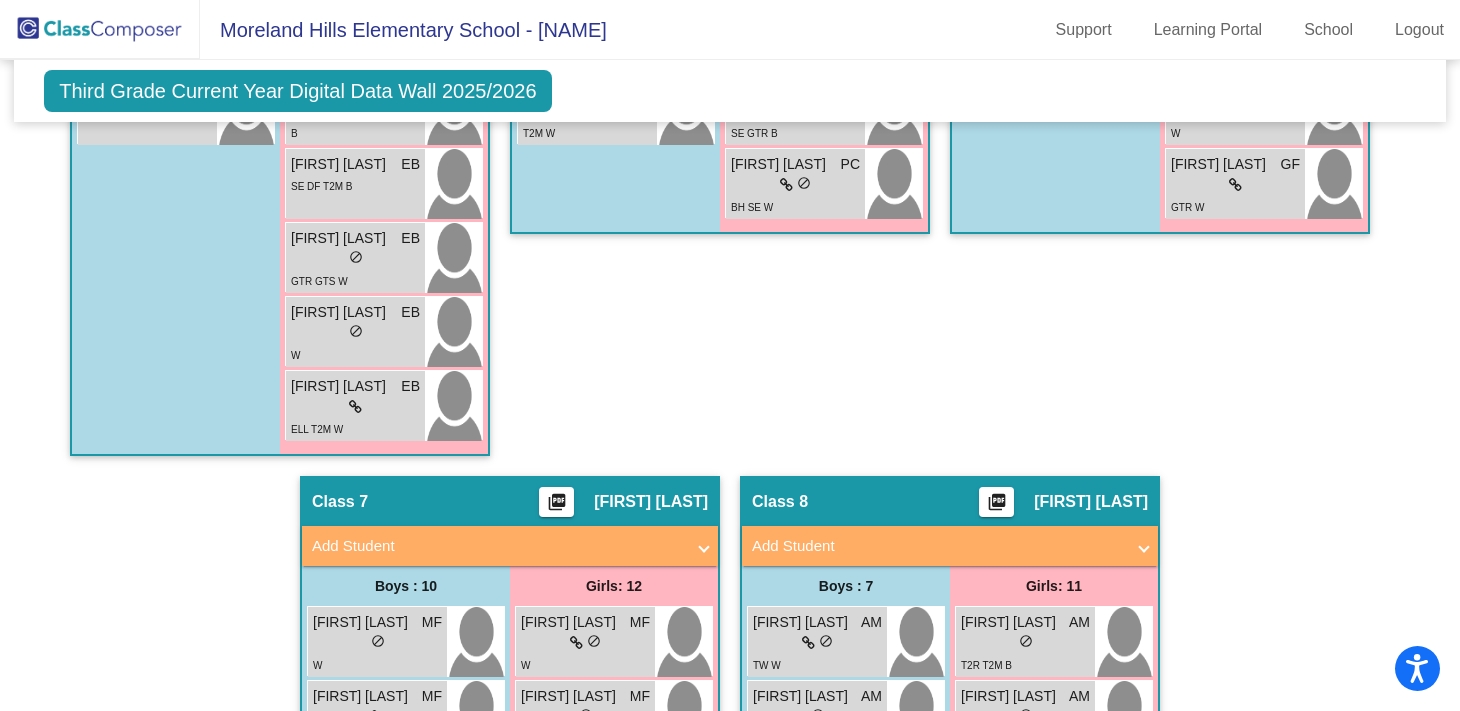scroll, scrollTop: 2418, scrollLeft: 0, axis: vertical 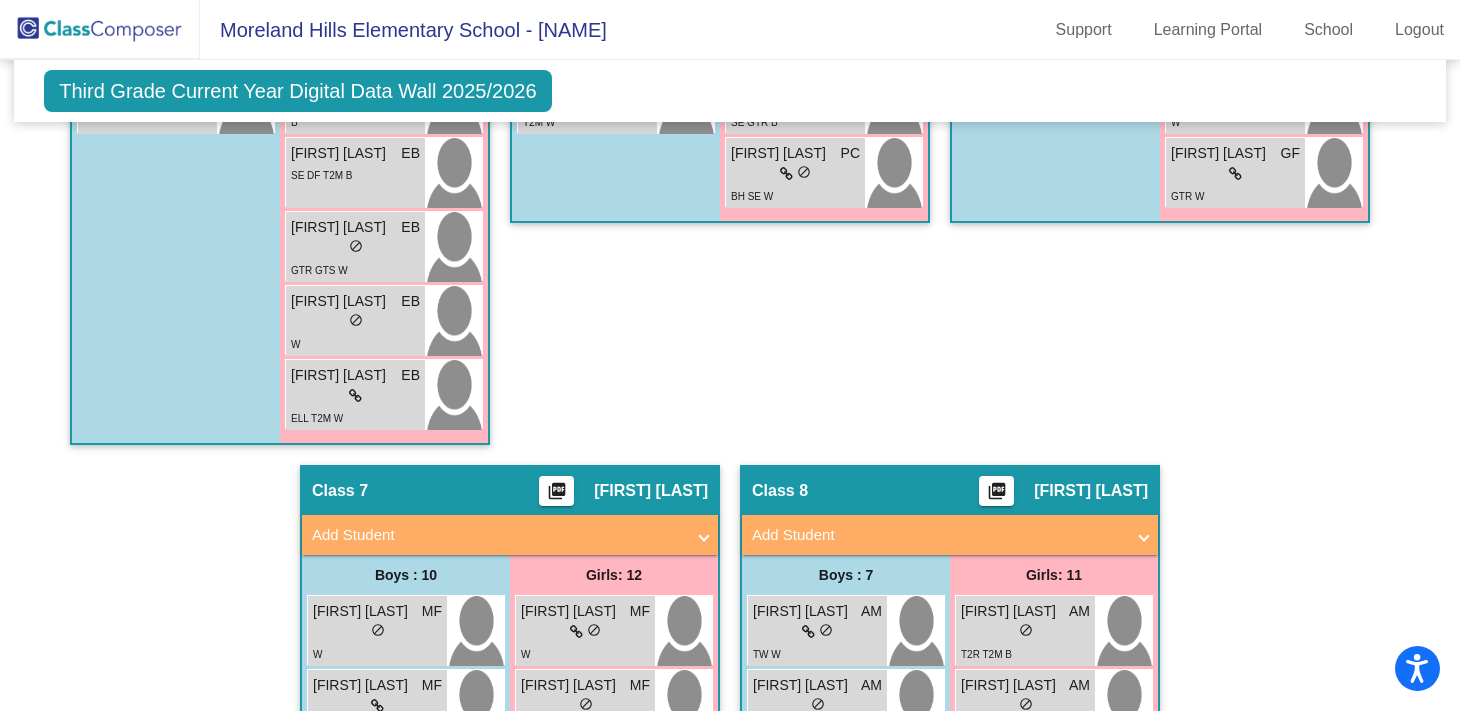 click on "[FIRST] [LAST]" 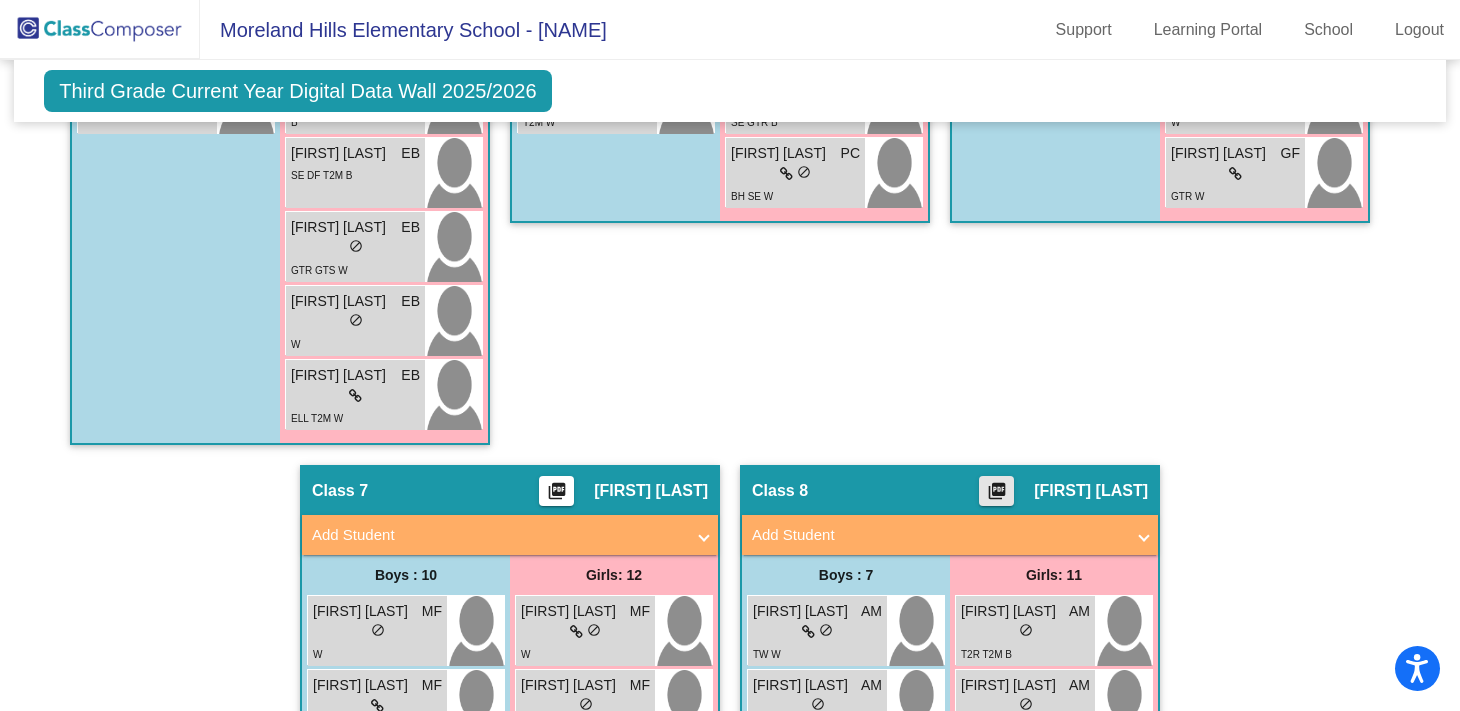 click on "picture_as_pdf" 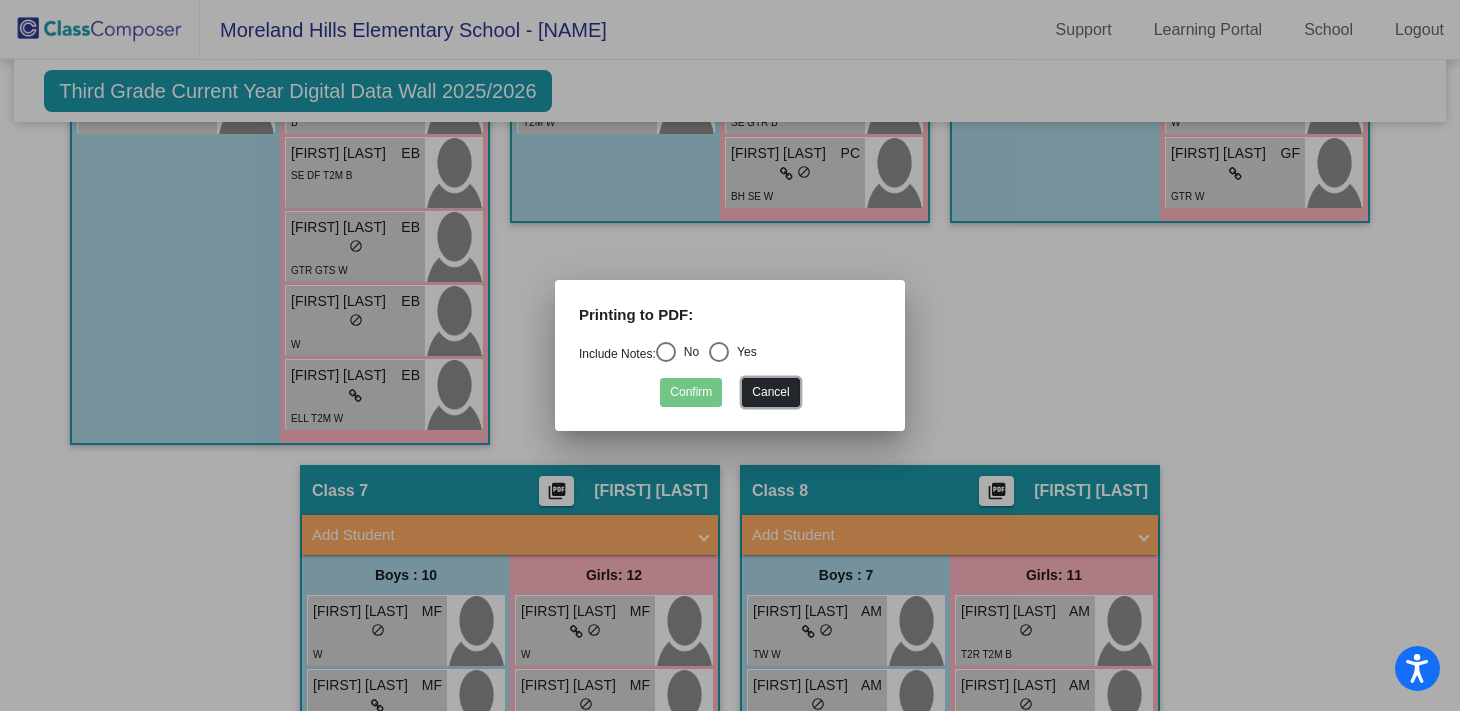 click on "Cancel" at bounding box center [770, 392] 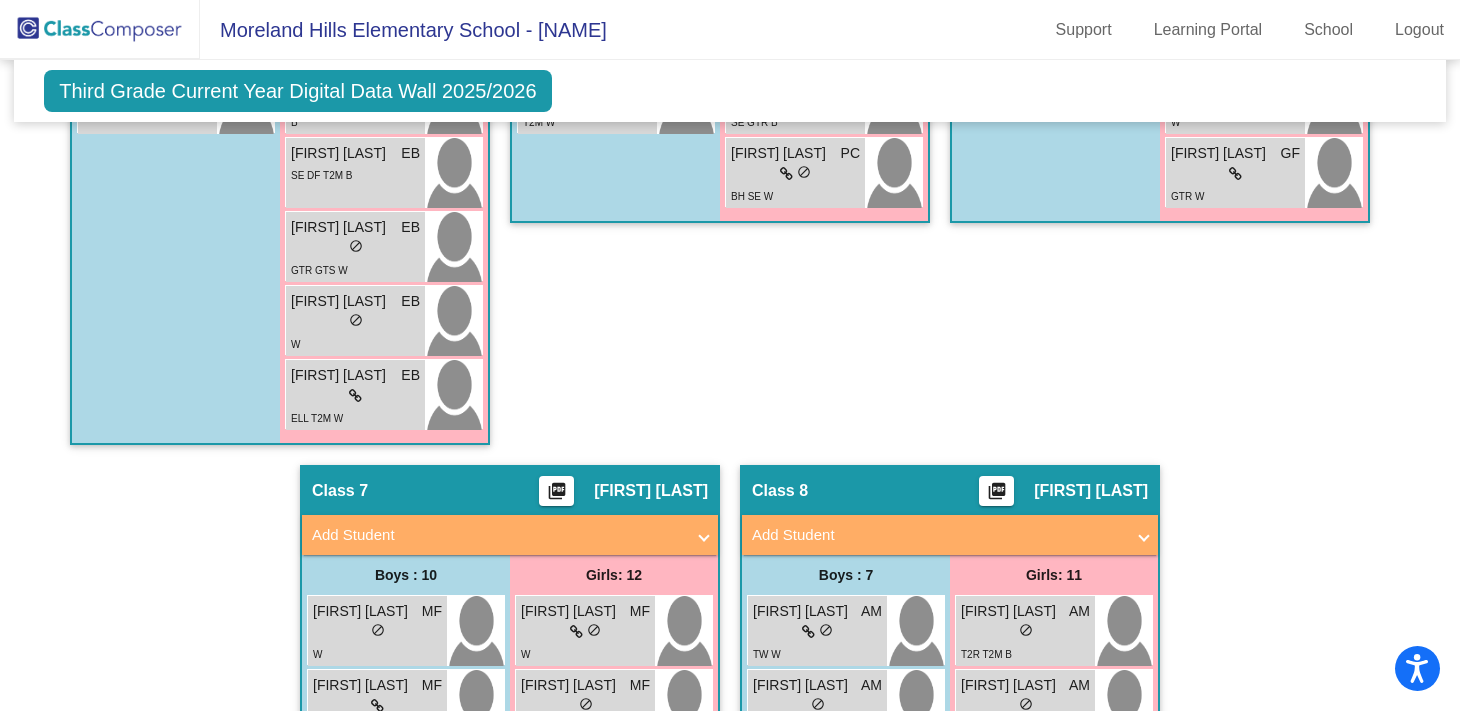 click on "Boys : 7" at bounding box center (0, 0) 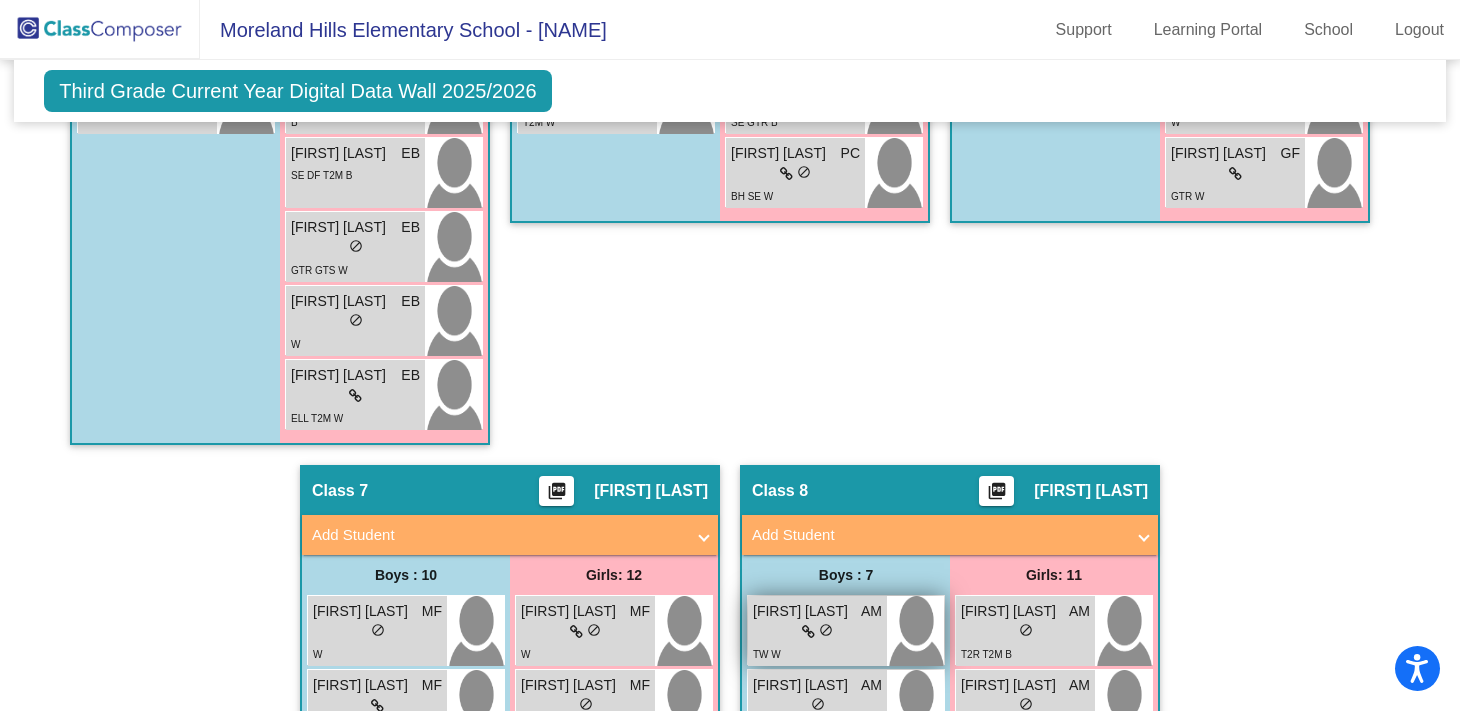 click on "ASHER CRAWLEY AM lock do_not_disturb_alt TW W" at bounding box center [817, 631] 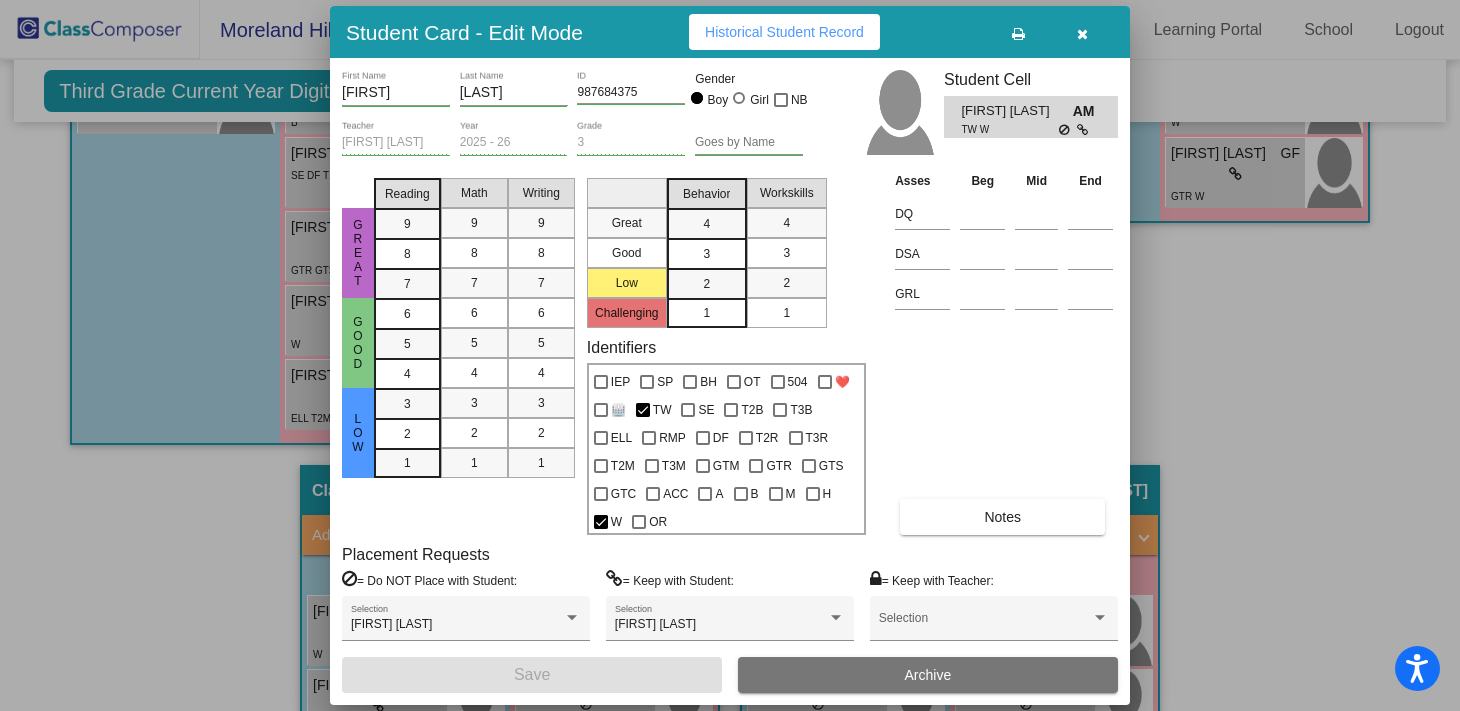 click at bounding box center (1082, 34) 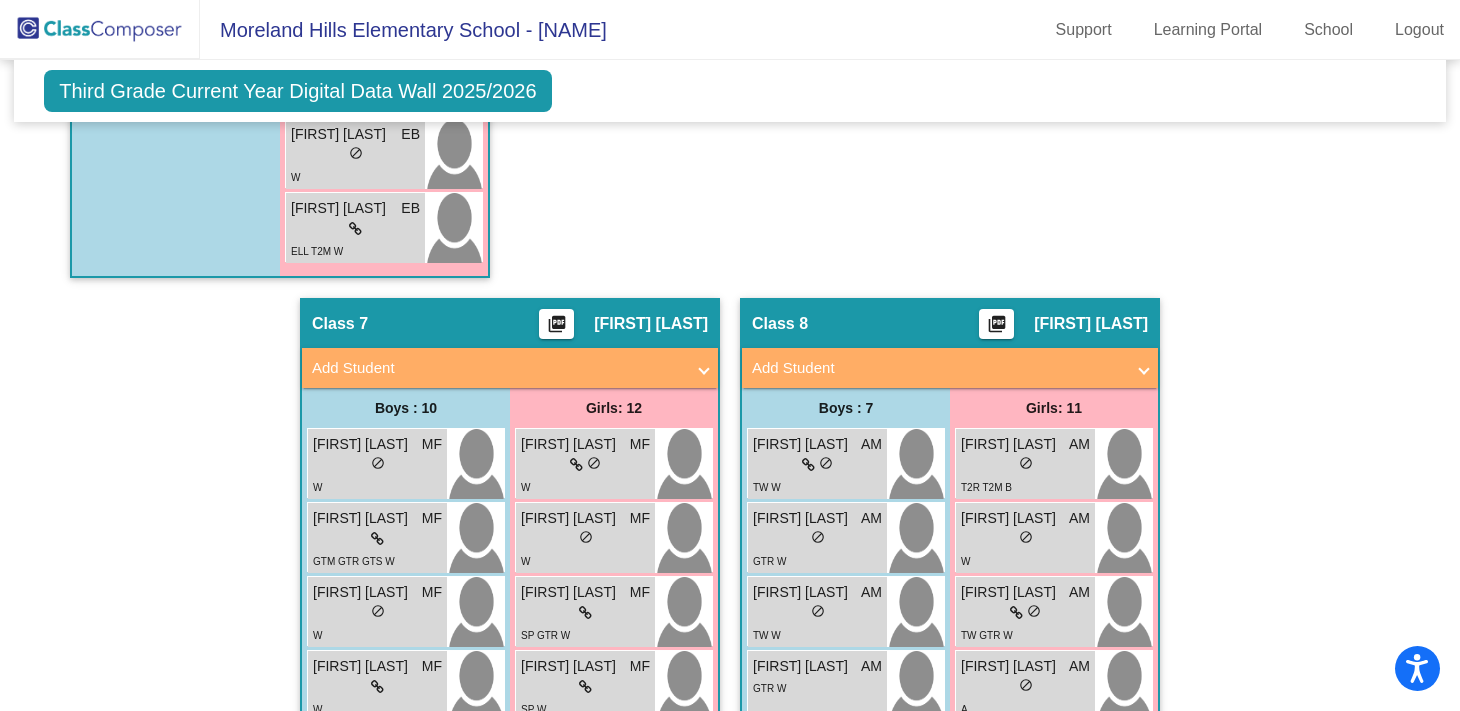 scroll, scrollTop: 2662, scrollLeft: 0, axis: vertical 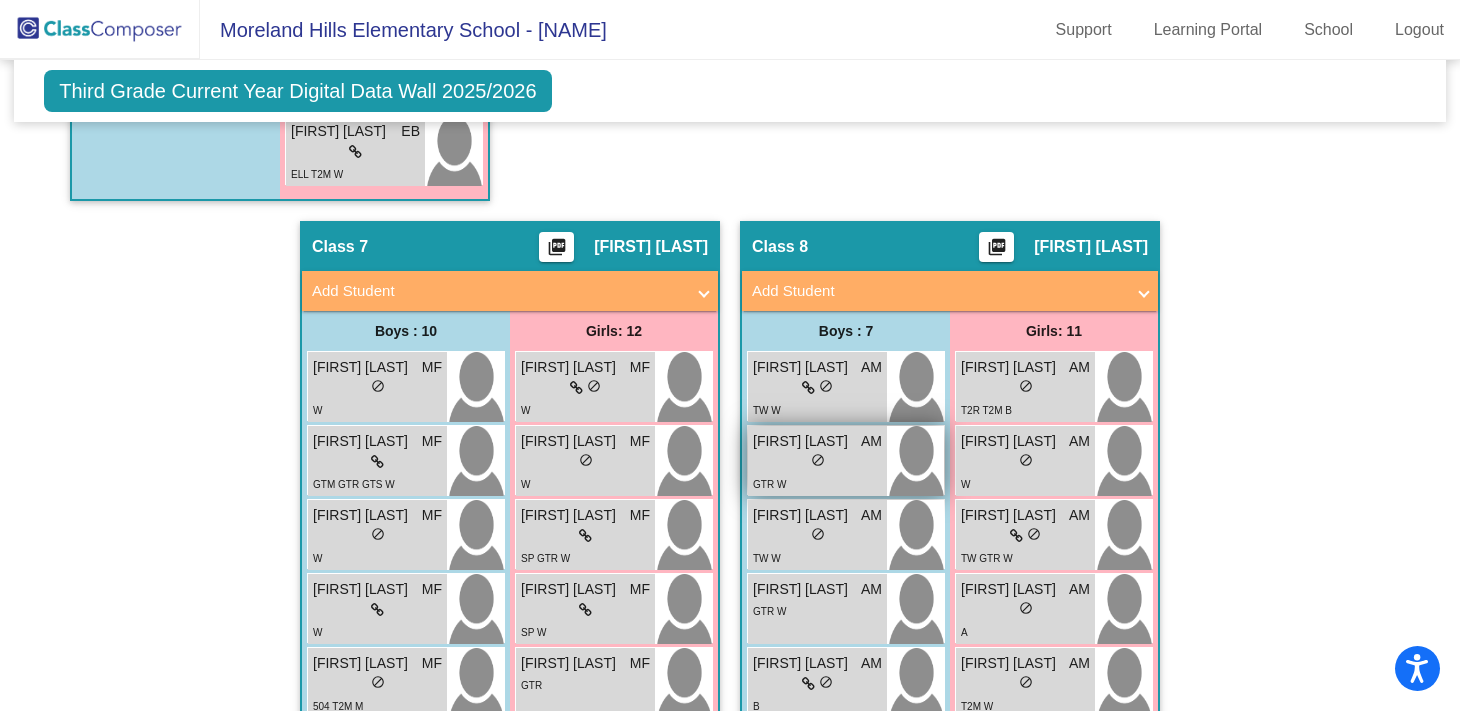 click on "lock do_not_disturb_alt" at bounding box center (817, 462) 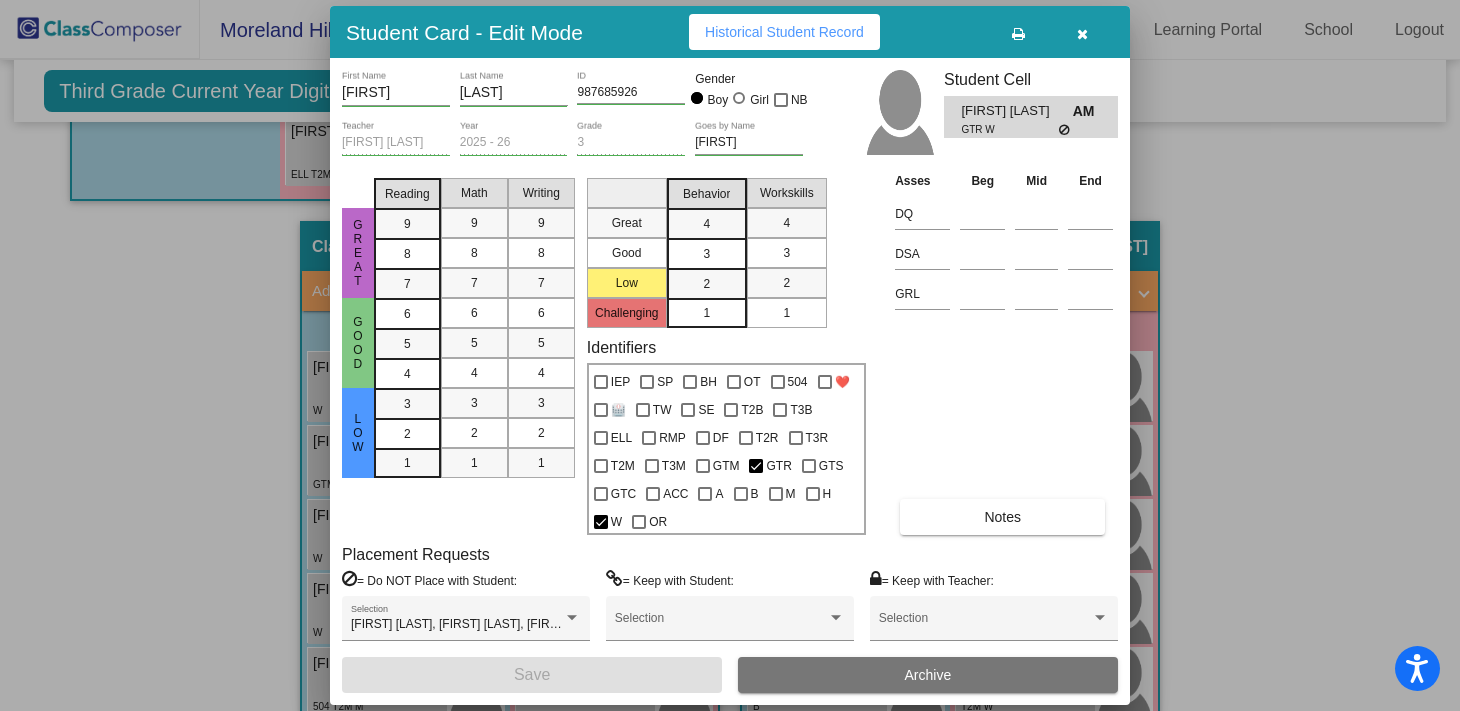 scroll, scrollTop: 0, scrollLeft: 0, axis: both 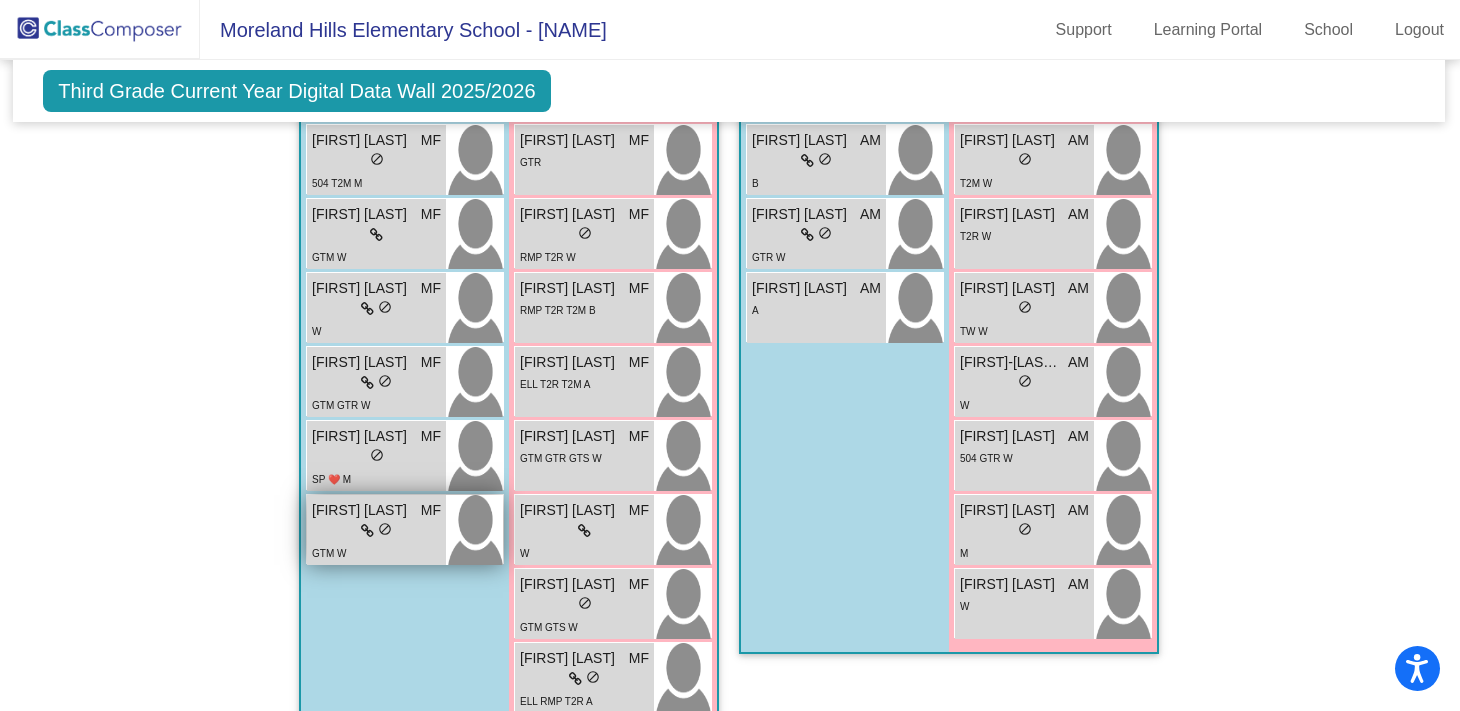 click on "[FIRST] [LAST]" at bounding box center [362, 510] 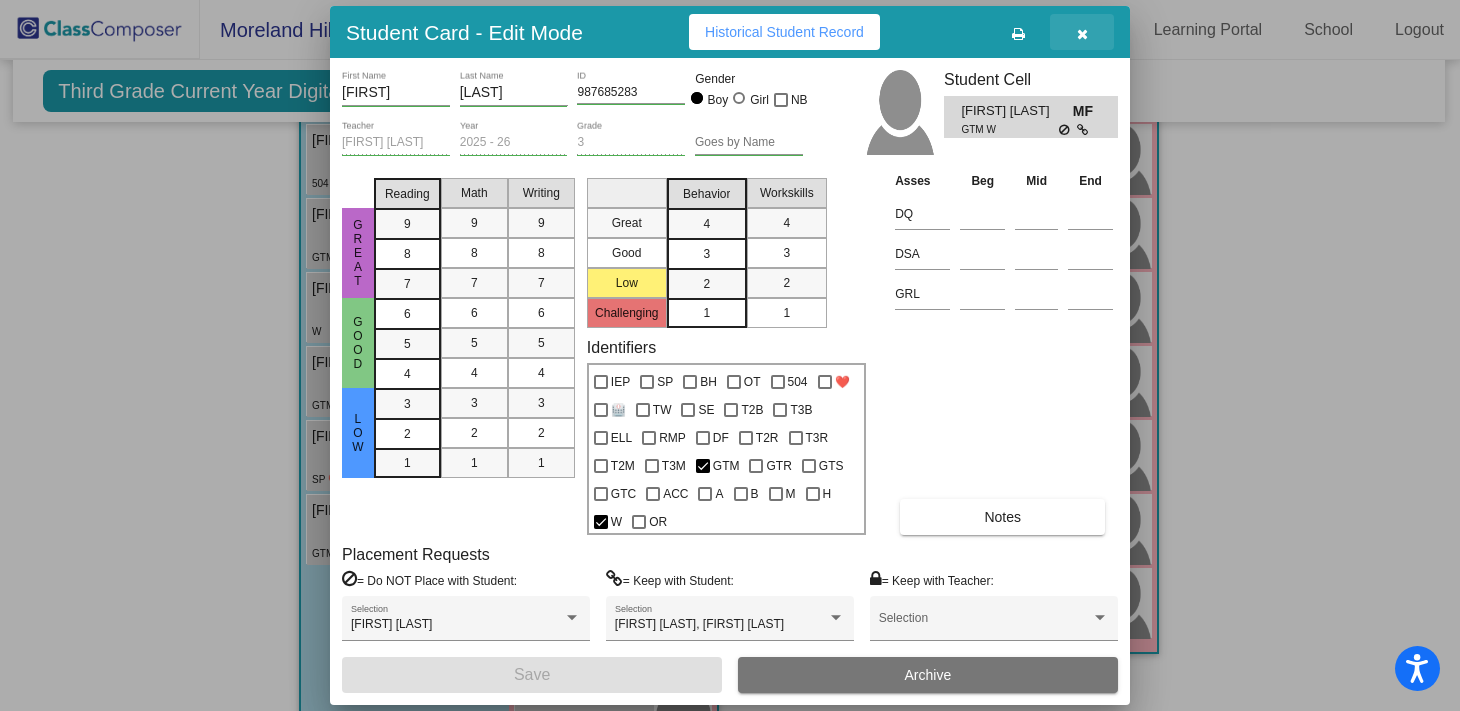 click at bounding box center [1082, 34] 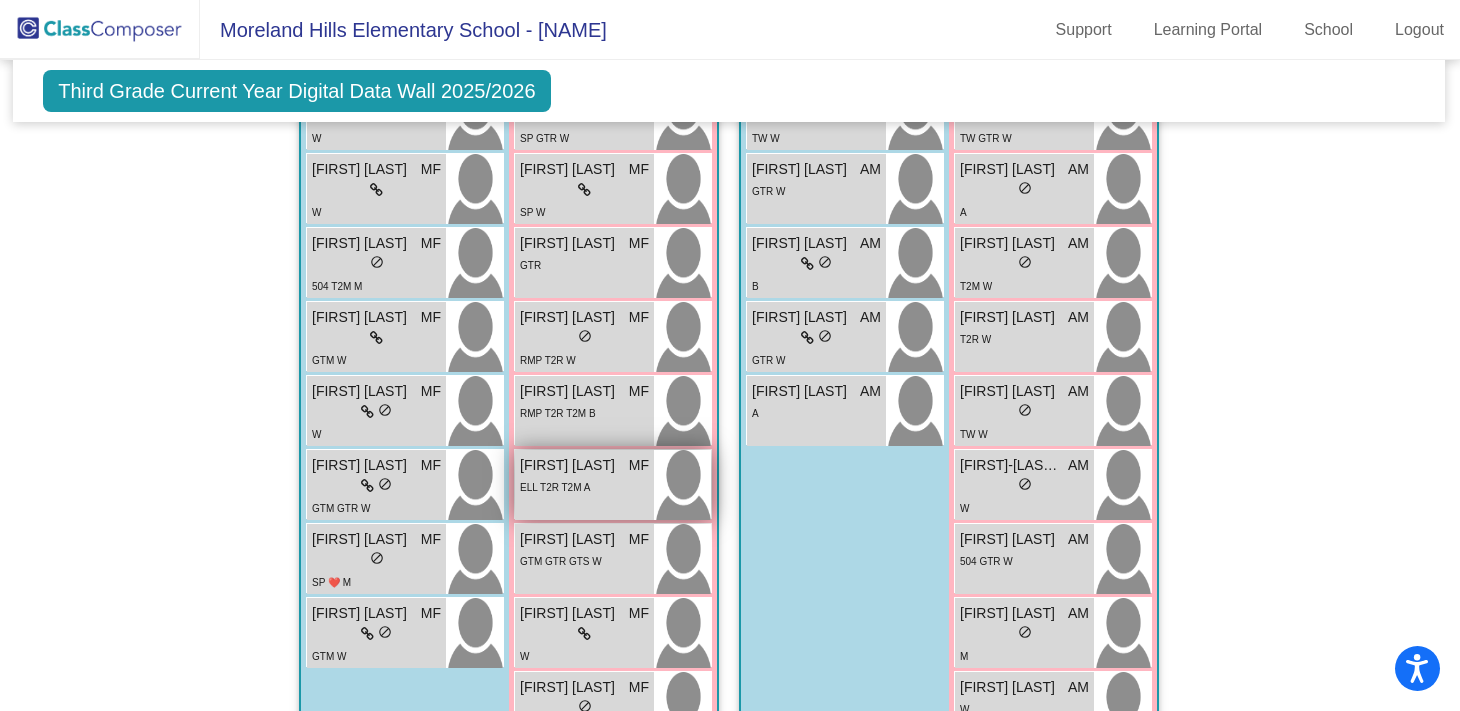 scroll, scrollTop: 3076, scrollLeft: 1, axis: both 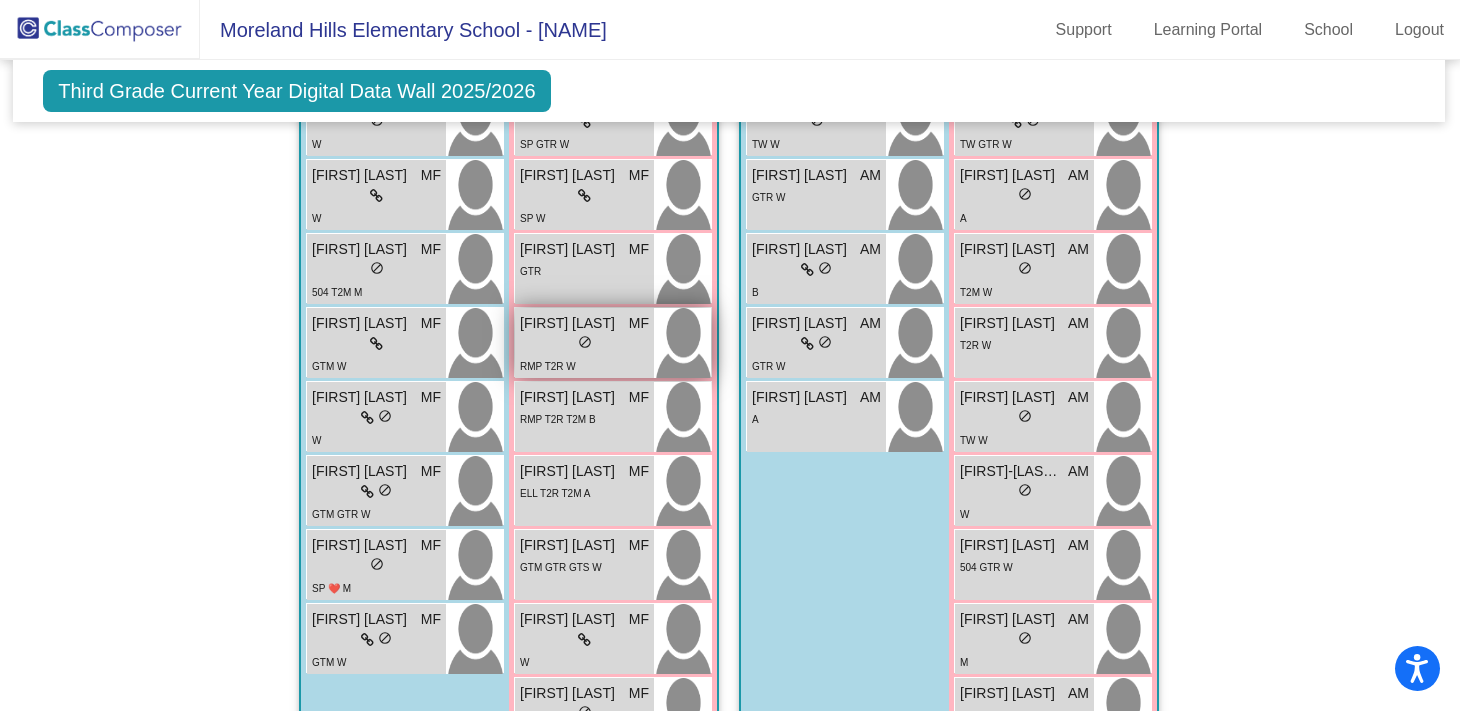 click on "[FIRST] [LAST]" at bounding box center (570, 323) 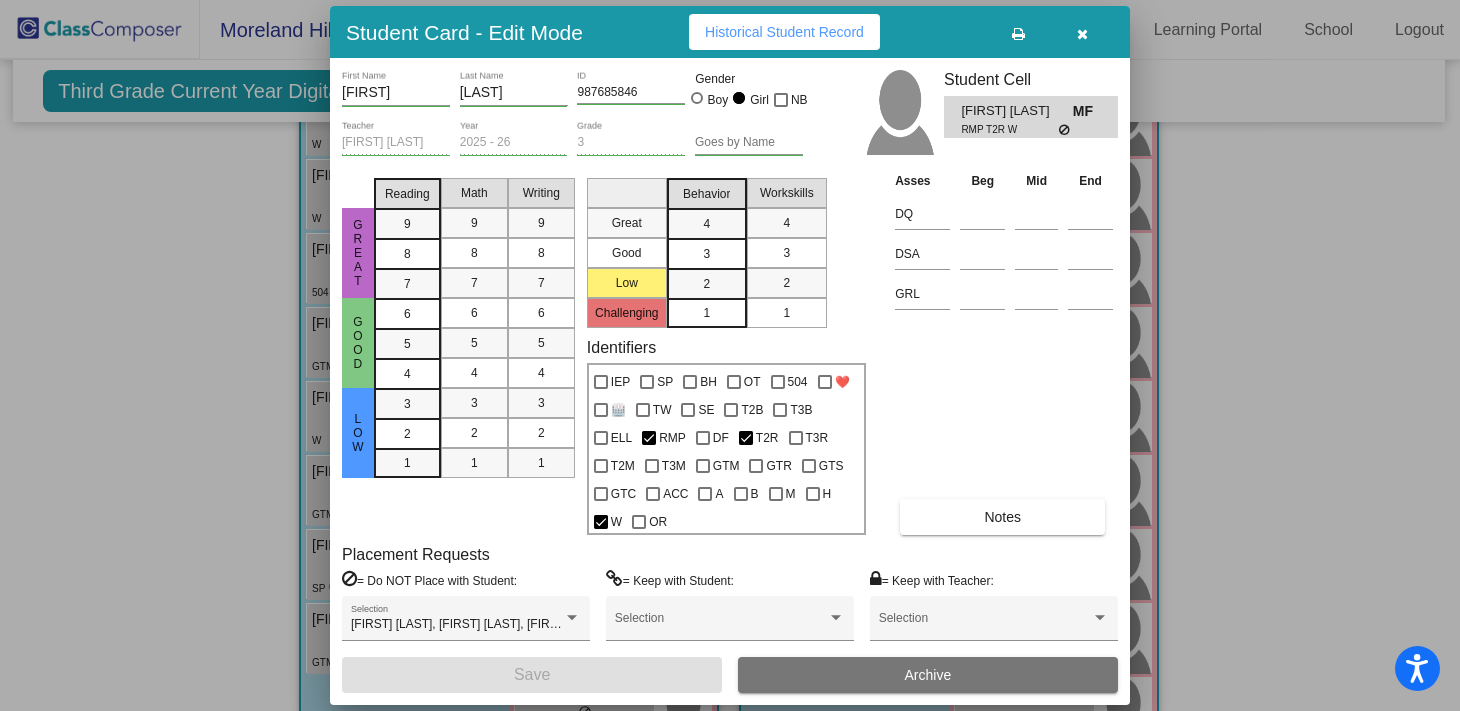 click at bounding box center (1082, 34) 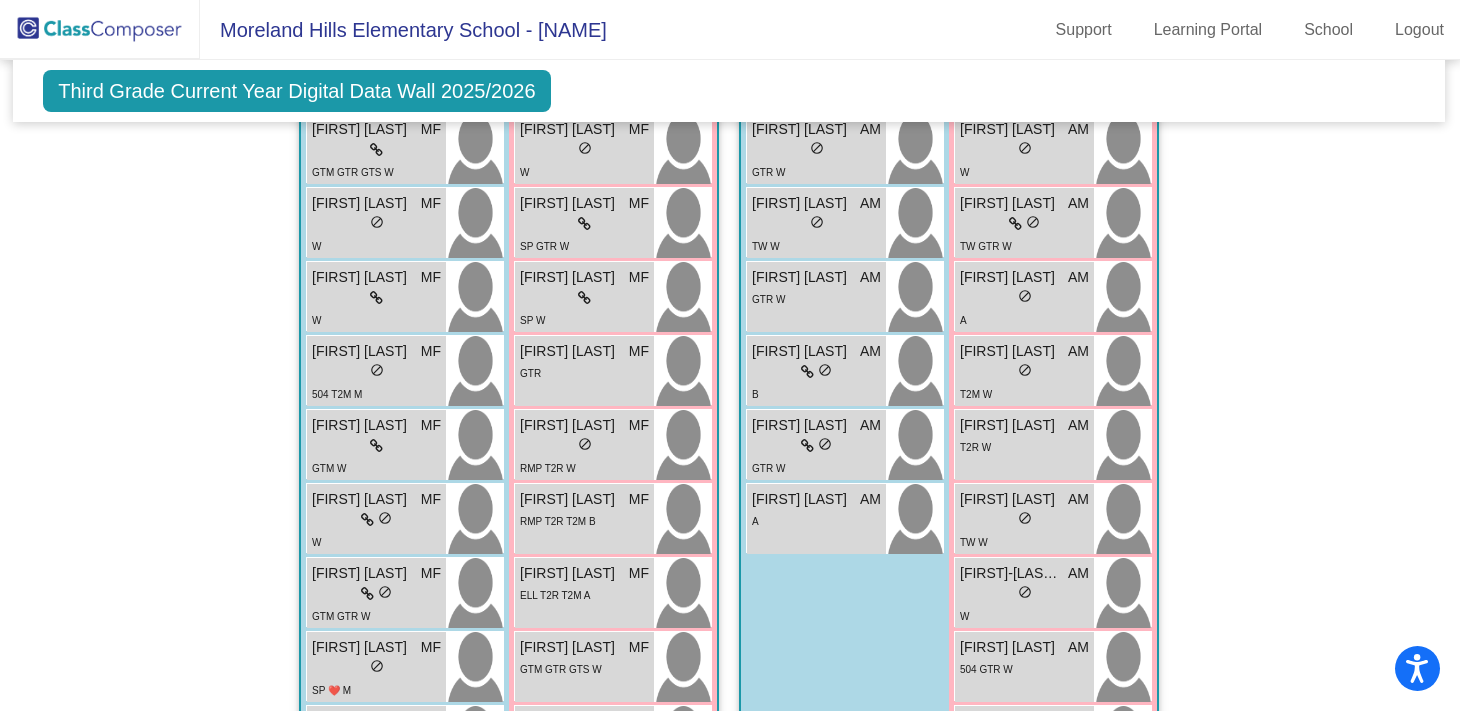 scroll, scrollTop: 2972, scrollLeft: 1, axis: both 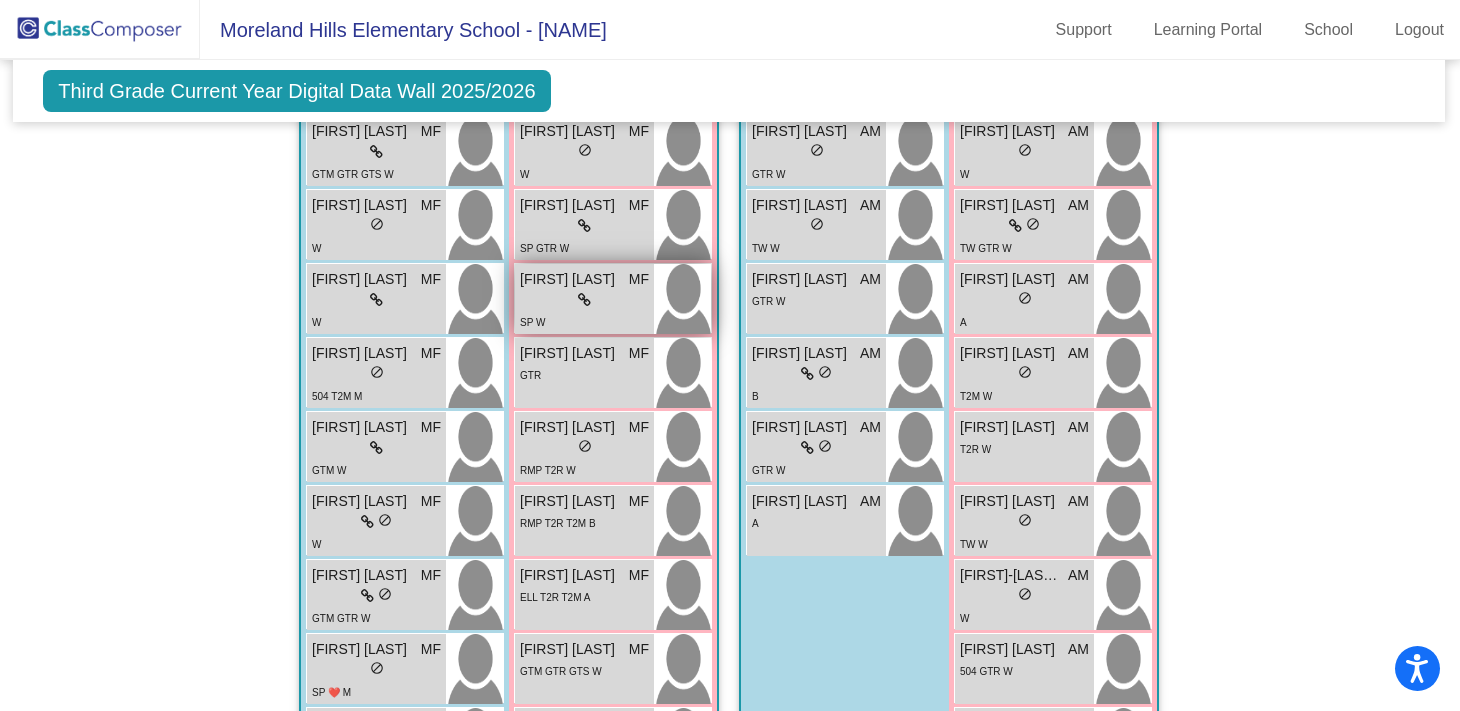 click on "MF" at bounding box center (639, 279) 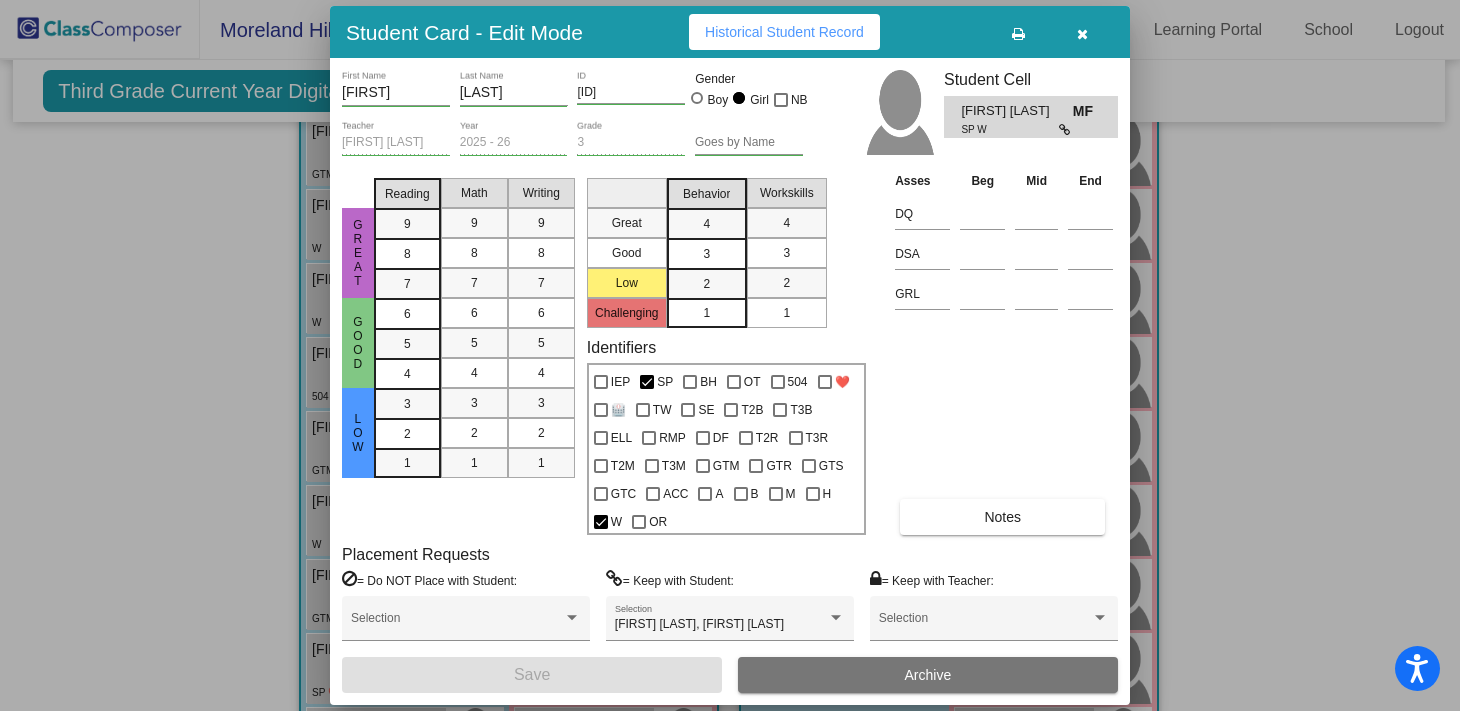 click at bounding box center (1082, 34) 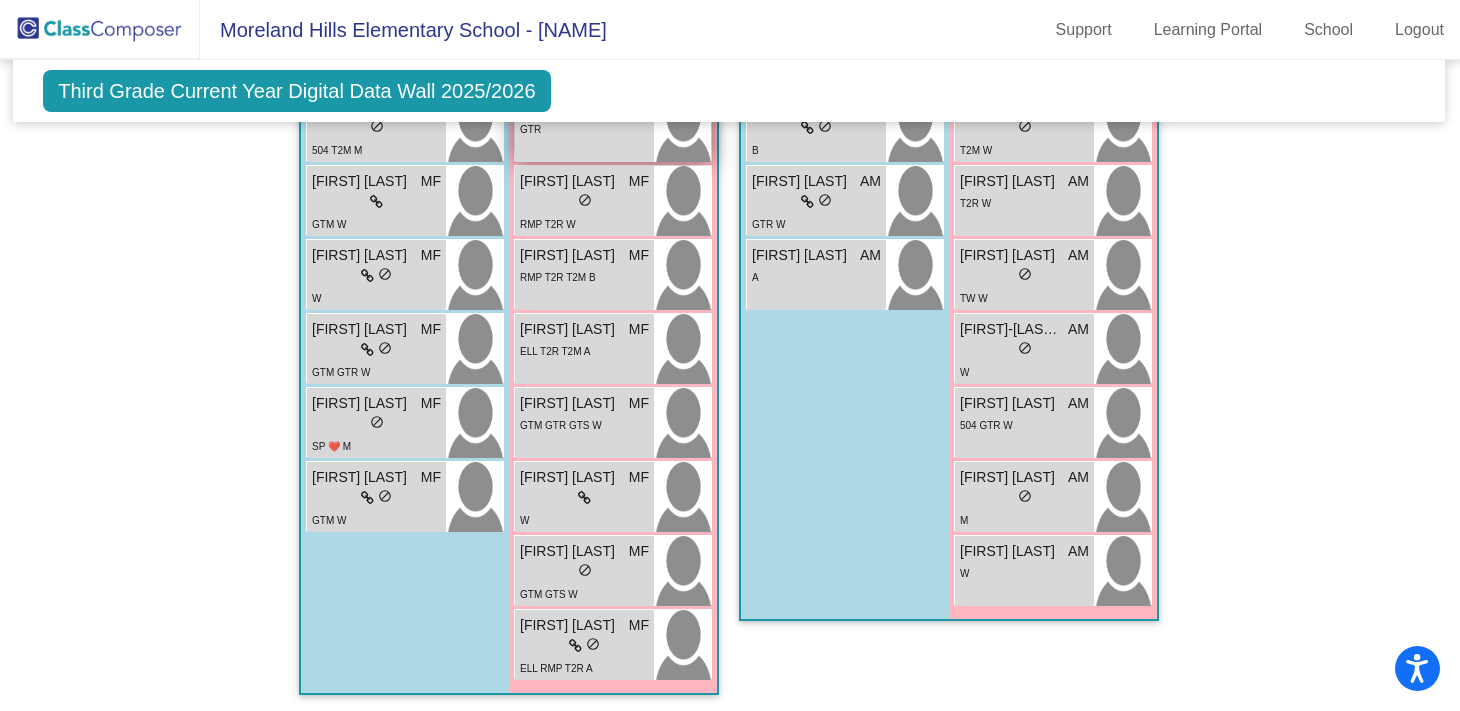 scroll, scrollTop: 3231, scrollLeft: 1, axis: both 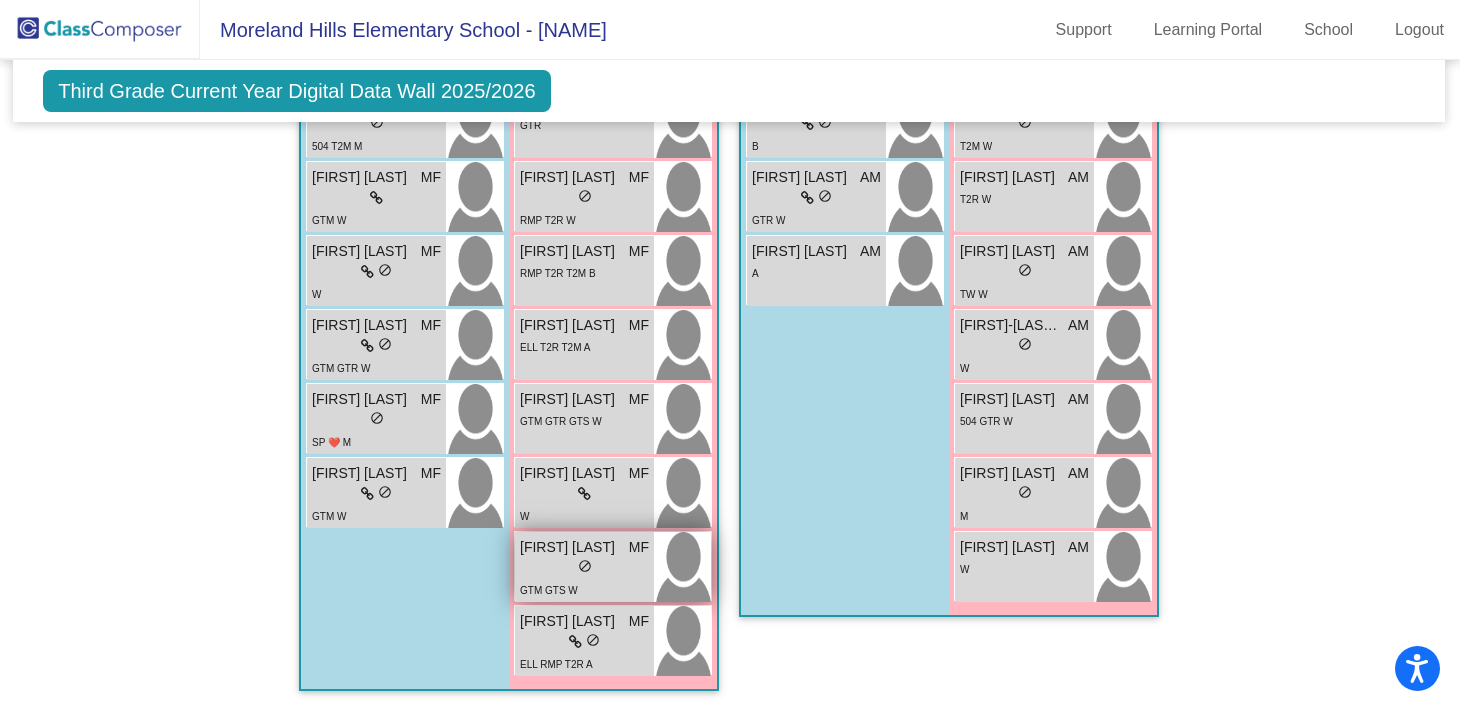 click on "[FIRST] [LAST]" at bounding box center [570, 547] 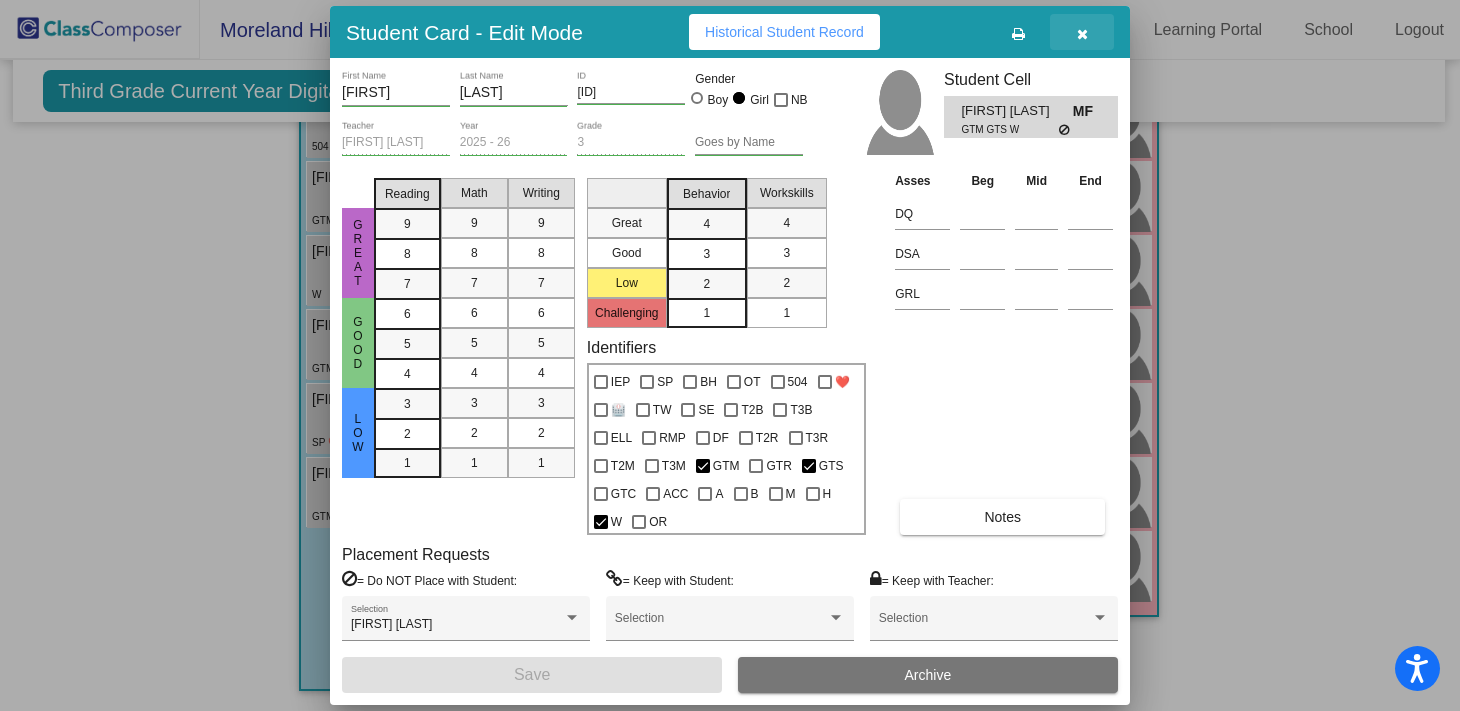 click at bounding box center [1082, 34] 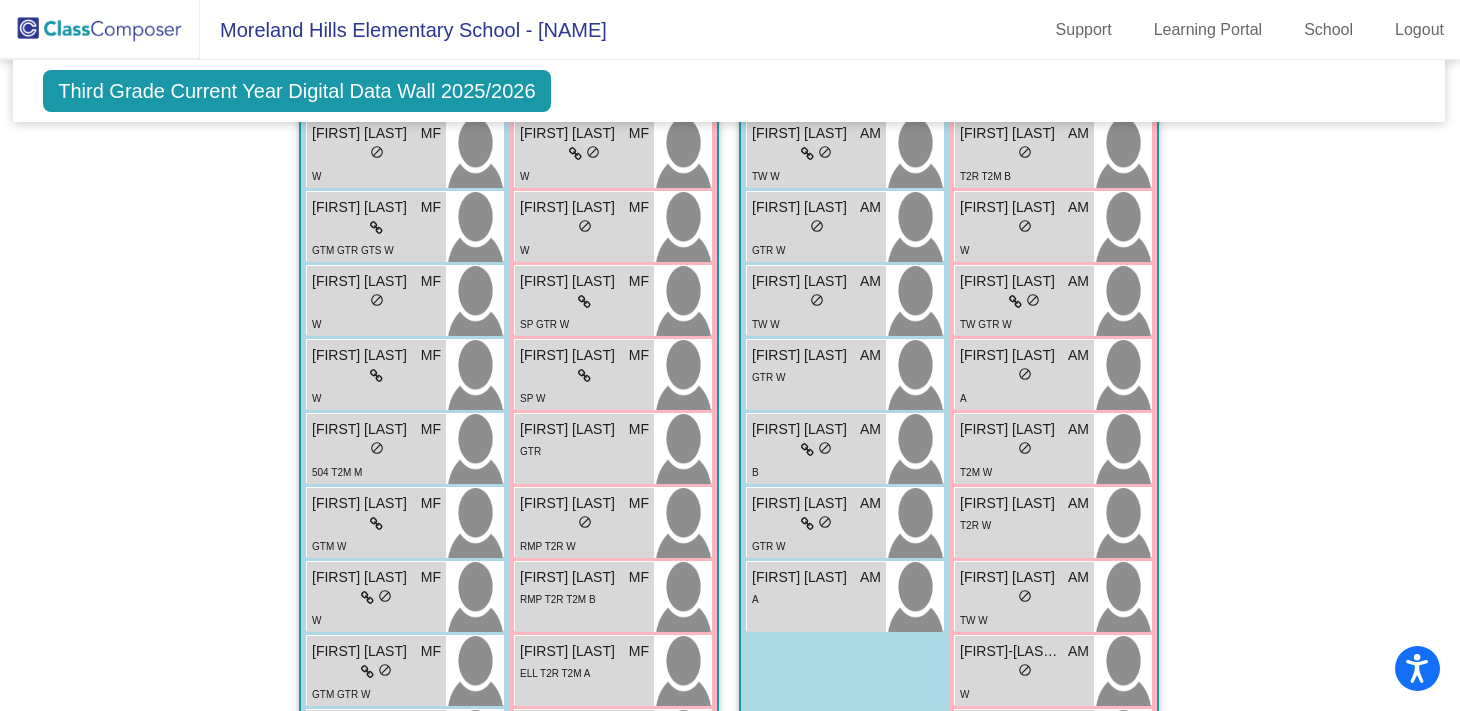scroll, scrollTop: 2882, scrollLeft: 1, axis: both 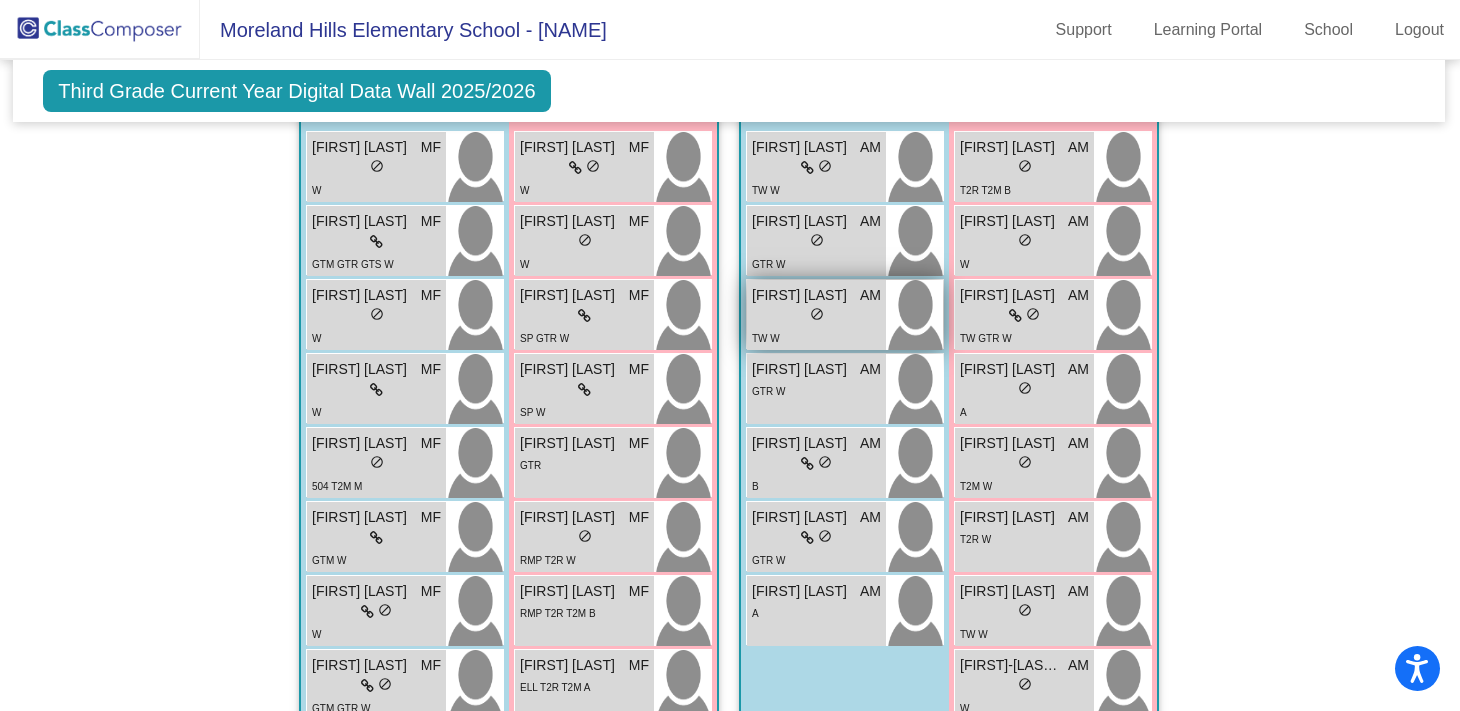 click on "AM" at bounding box center (870, 295) 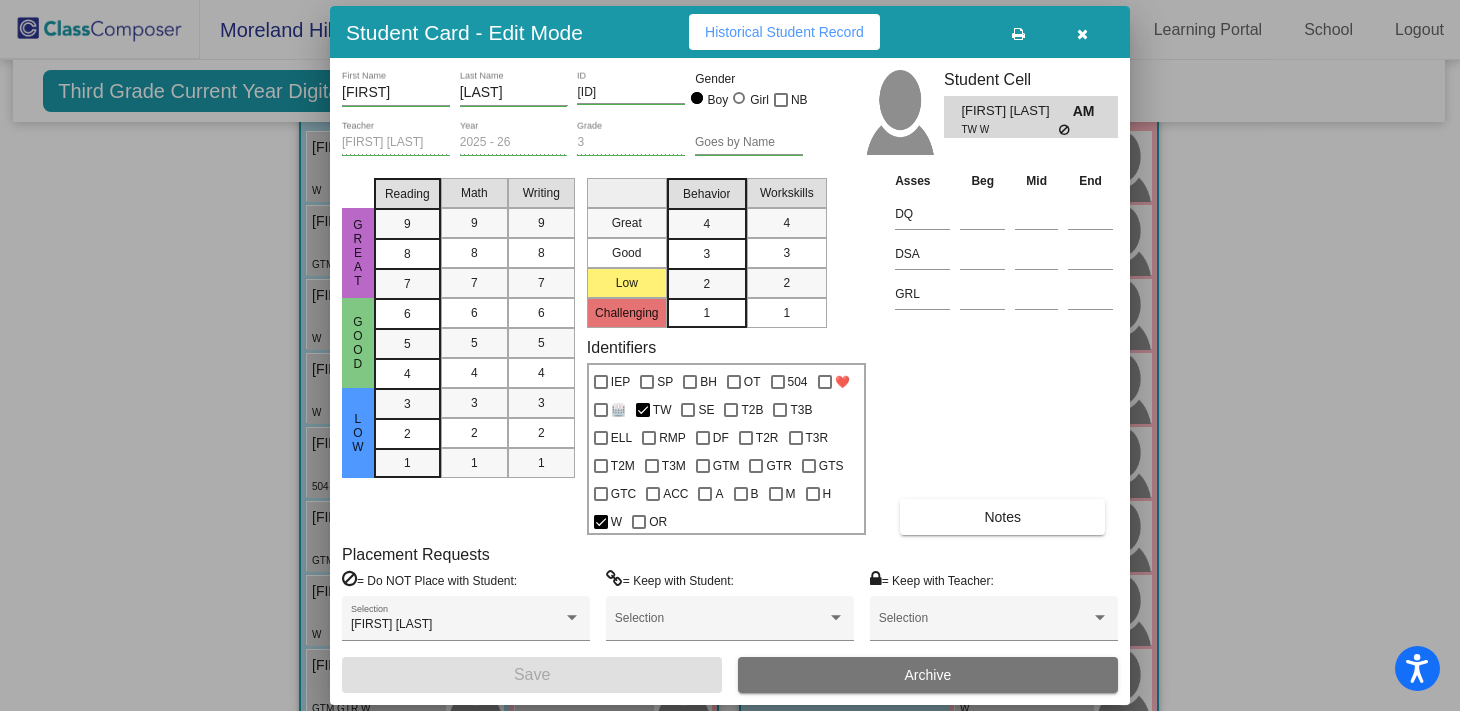 click on "Historical Student Record" at bounding box center (784, 32) 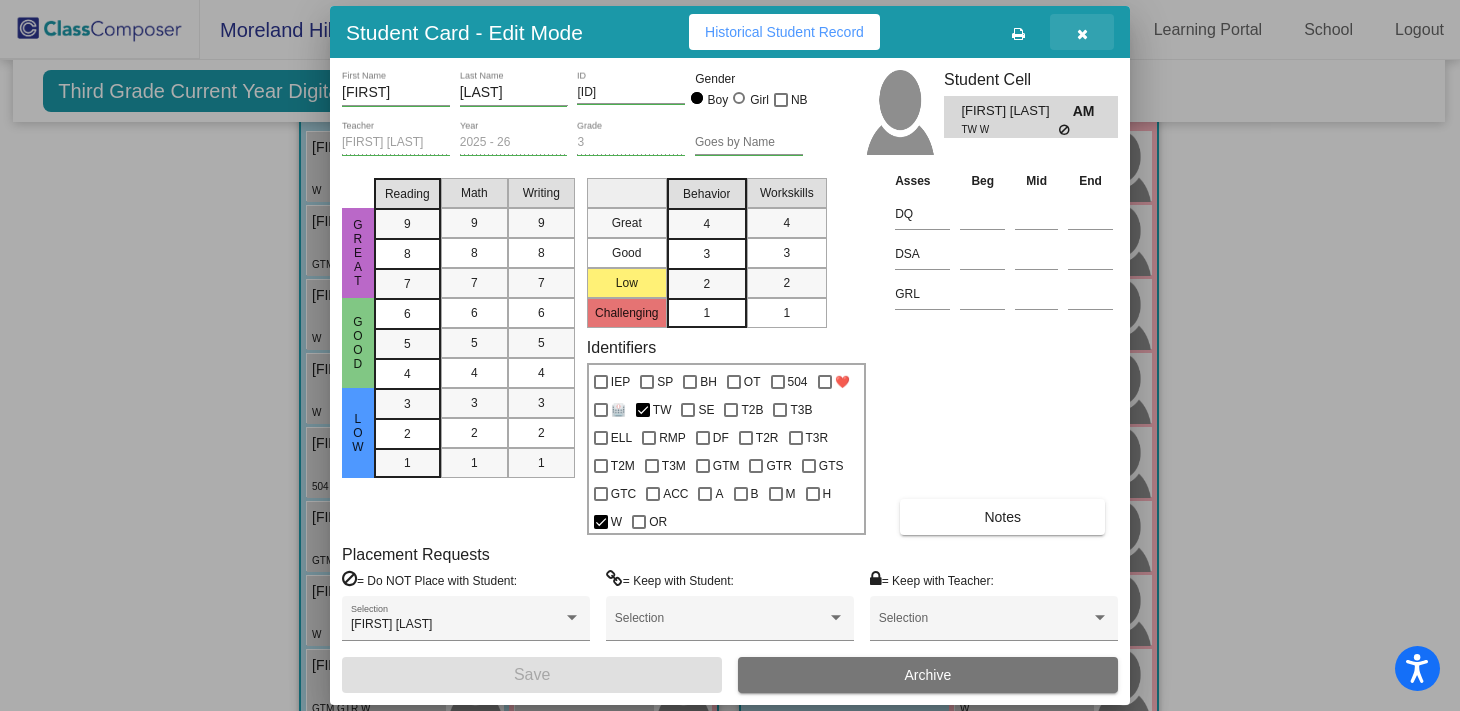 click at bounding box center [1082, 34] 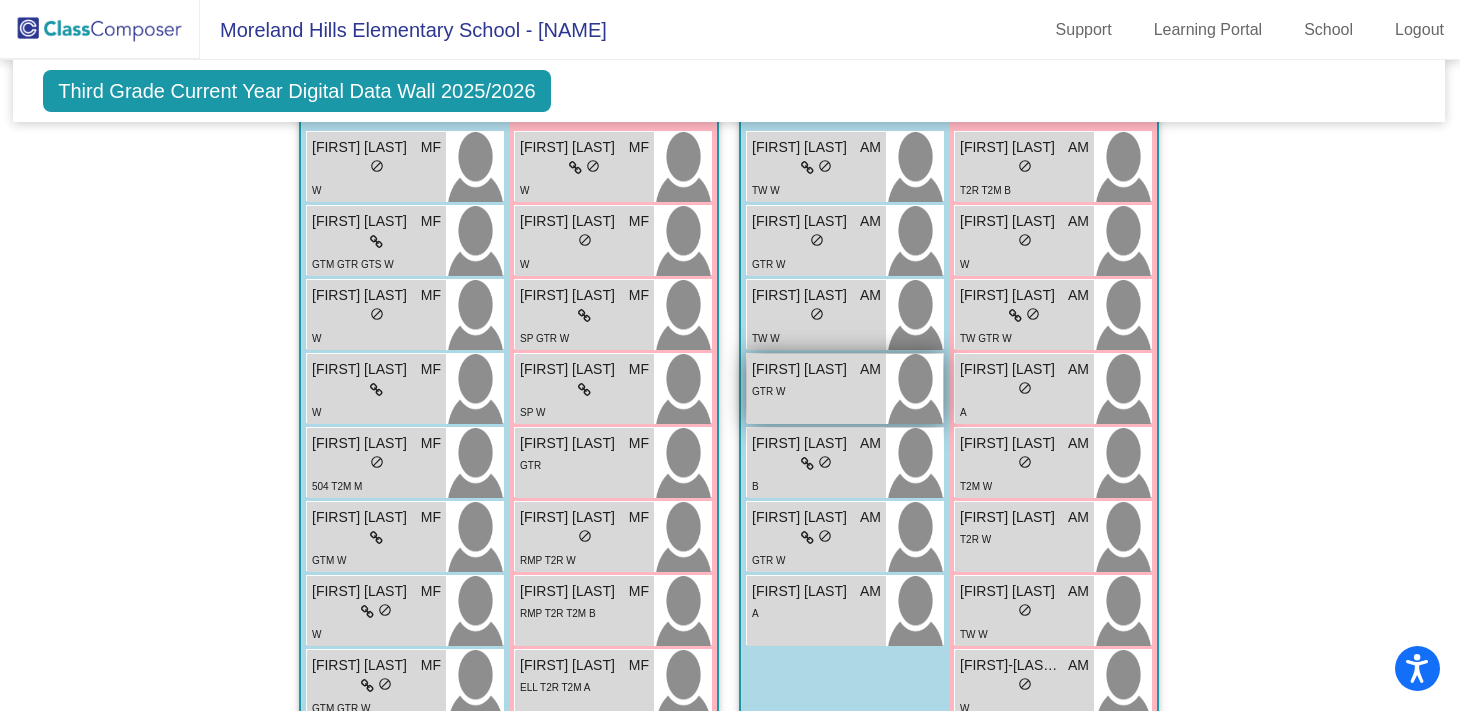 click on "GTR W" at bounding box center [816, 390] 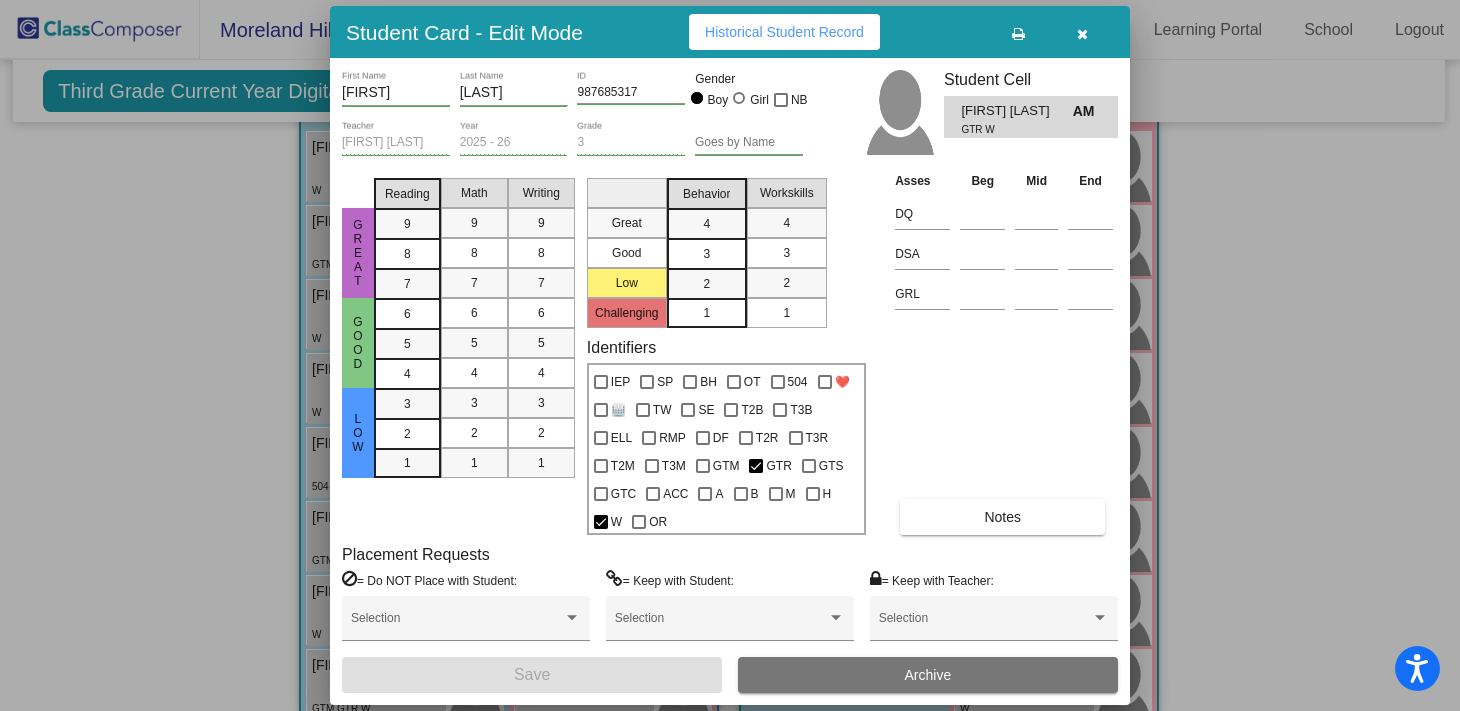 click at bounding box center [1082, 34] 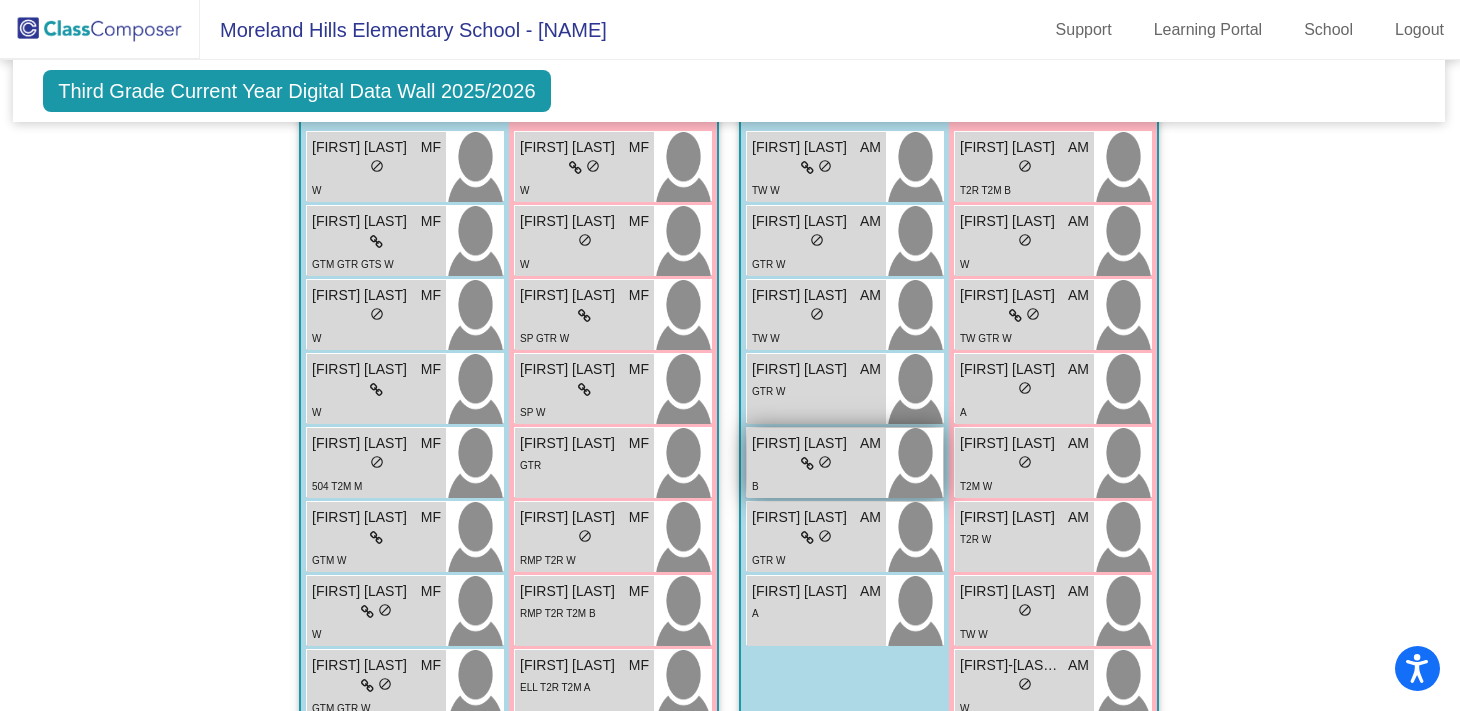 click on "lock do_not_disturb_alt" at bounding box center (816, 464) 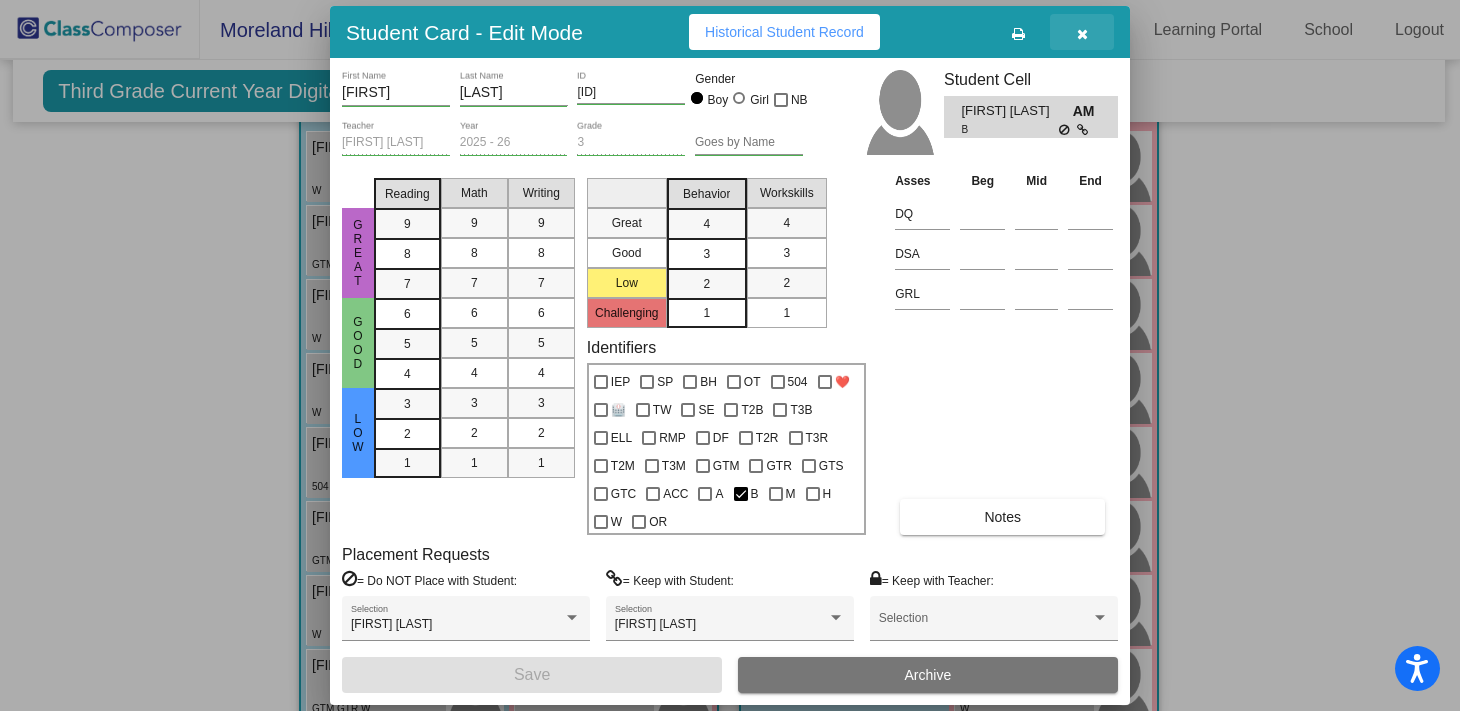 click at bounding box center (1082, 34) 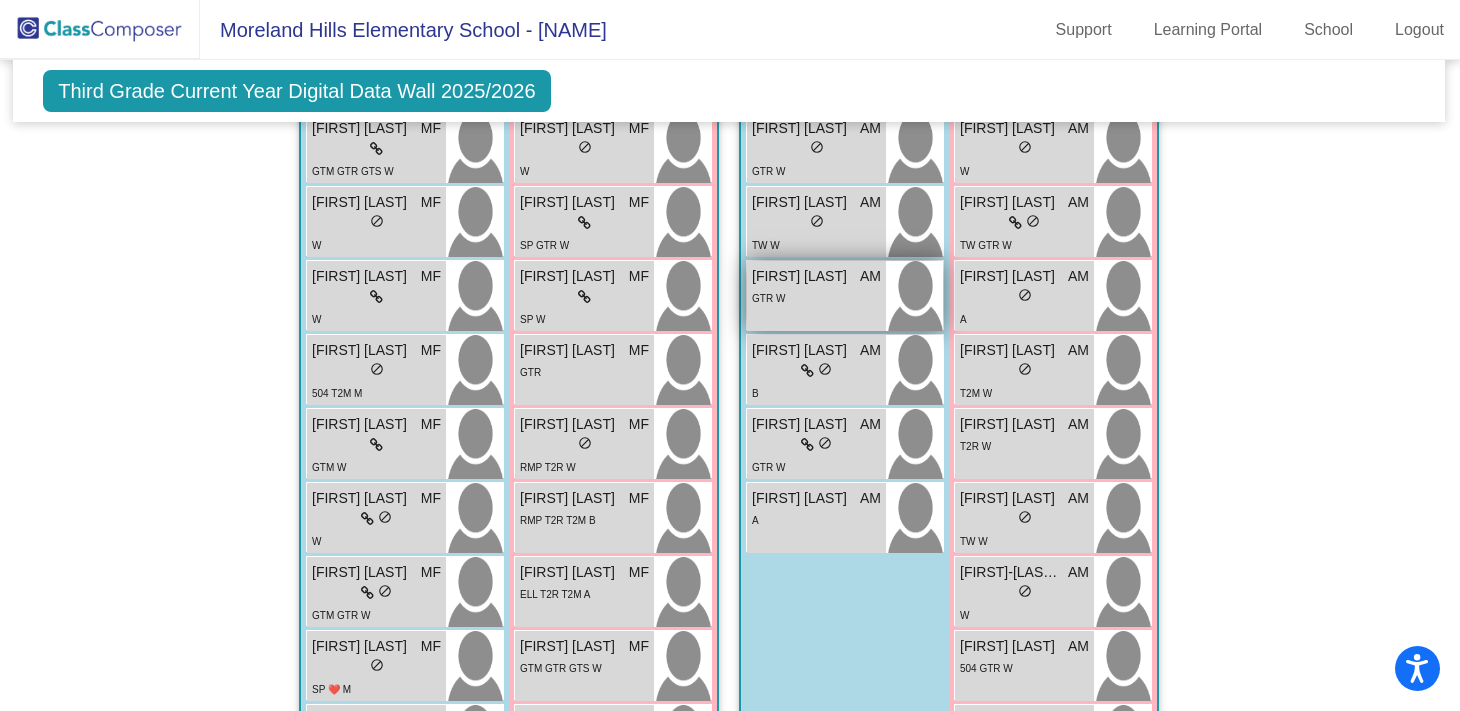 scroll, scrollTop: 2988, scrollLeft: 1, axis: both 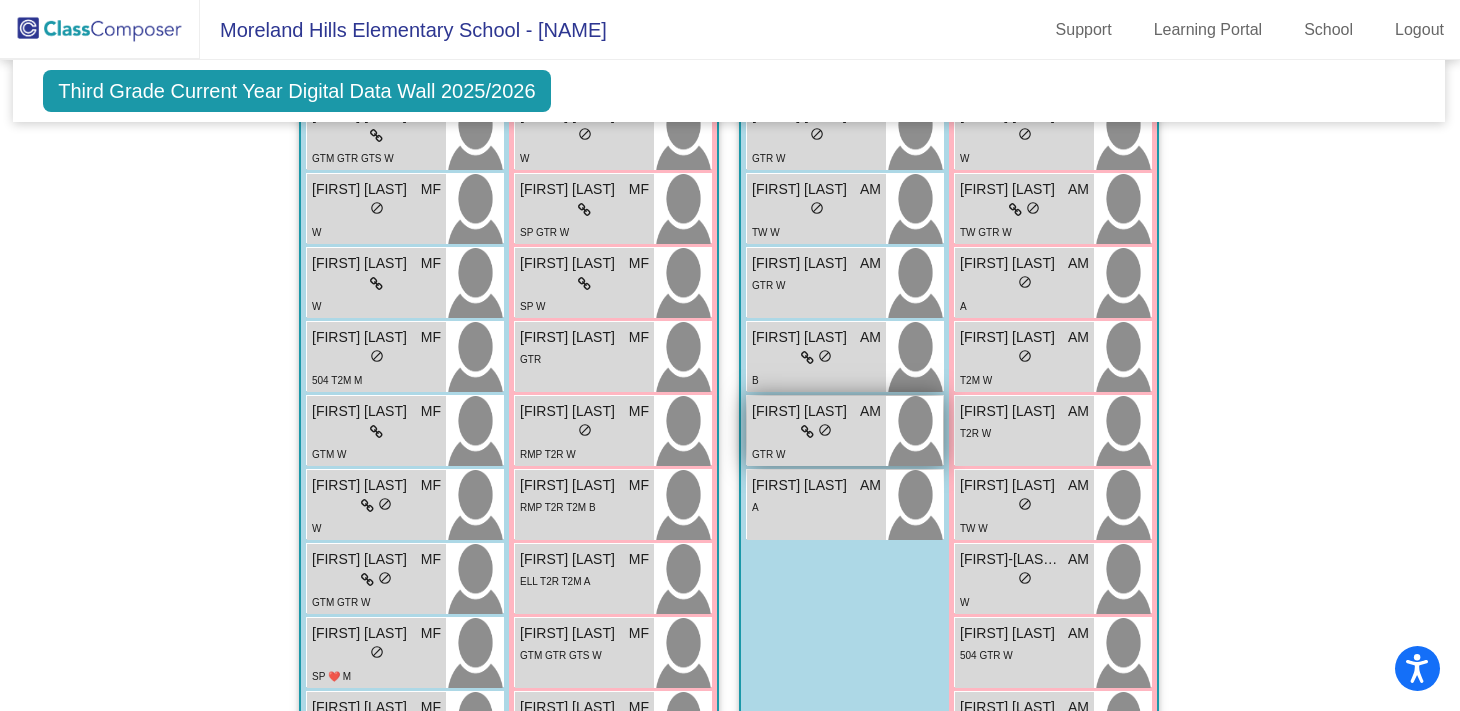 click on "[FIRST] [LAST]" at bounding box center (802, 411) 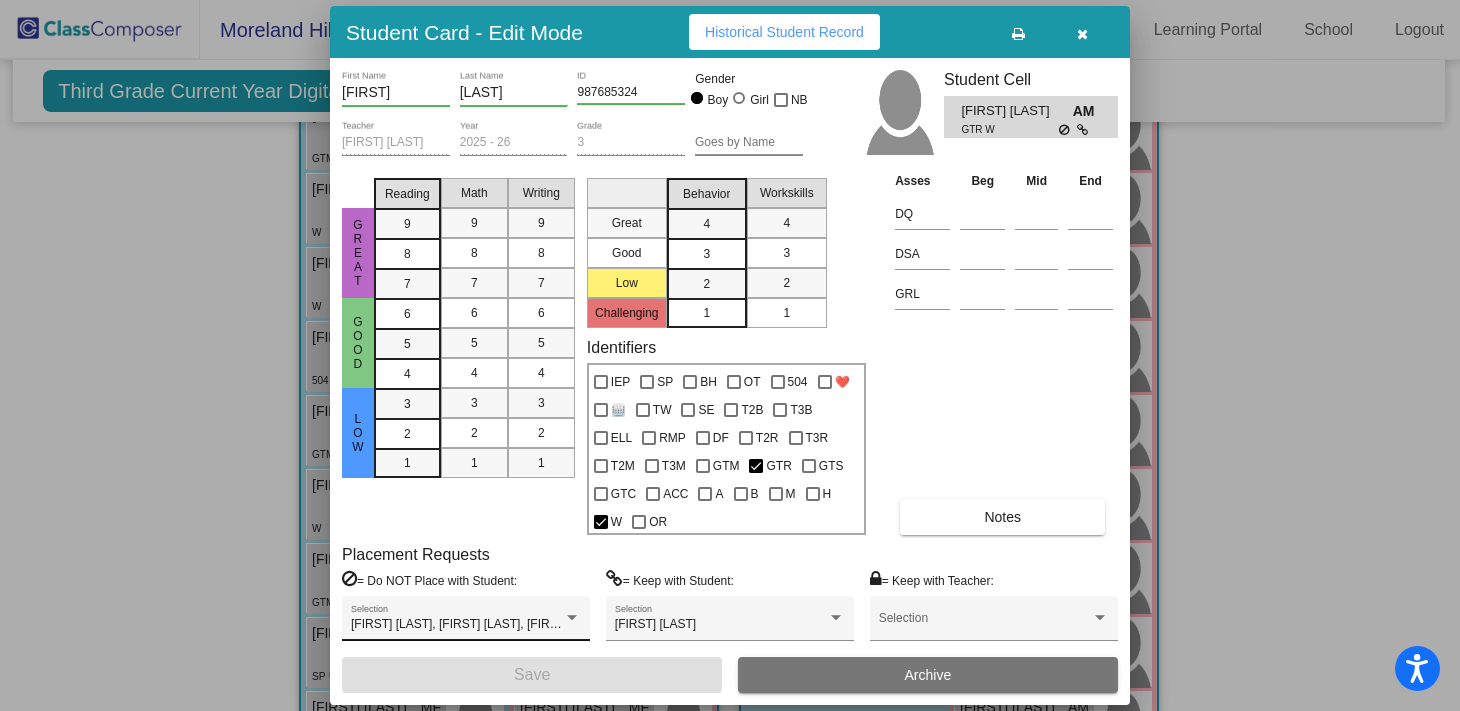 click on "CHARLES RABINOVITCH, CHARLIE COLE, LONDON AGIN, MICAH FRANKEL, MINKA KONSTANTINOVSKY Selection" at bounding box center [466, 618] 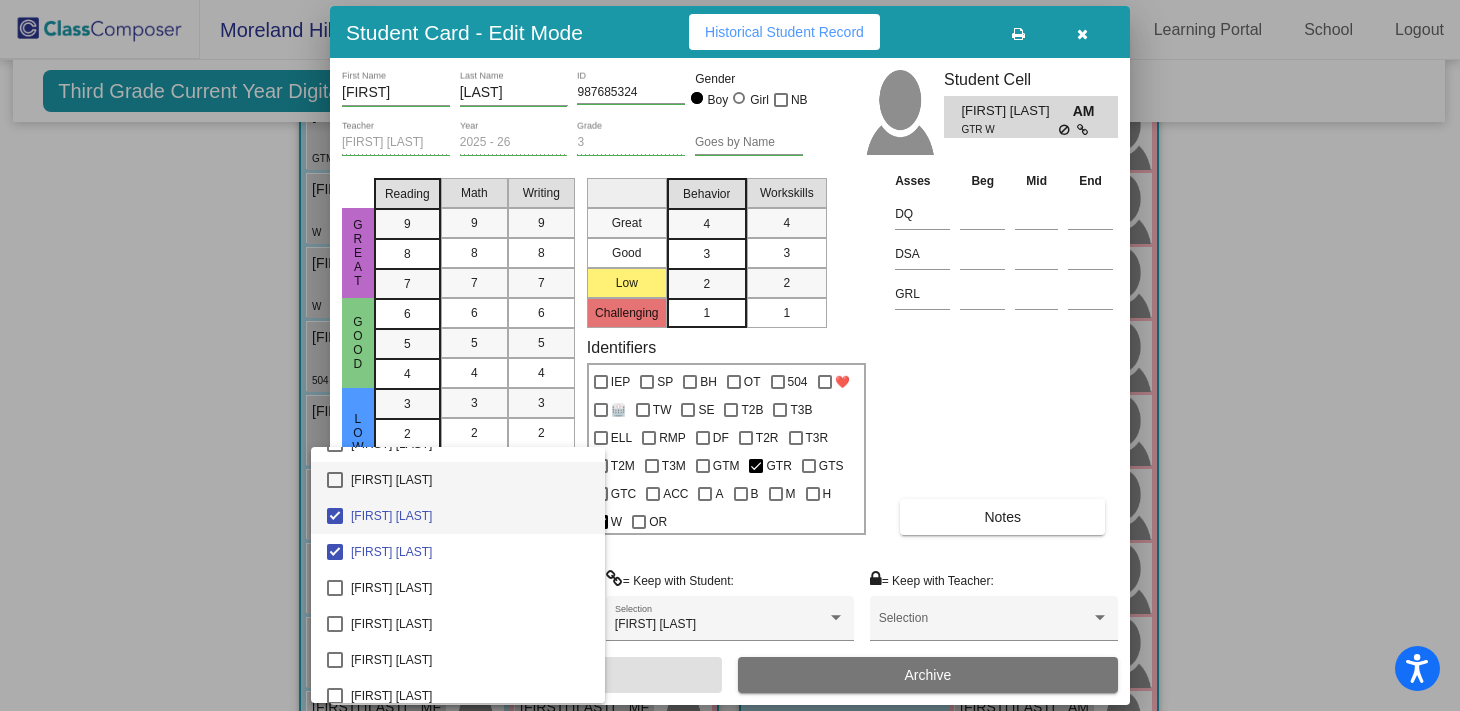 scroll, scrollTop: 884, scrollLeft: 0, axis: vertical 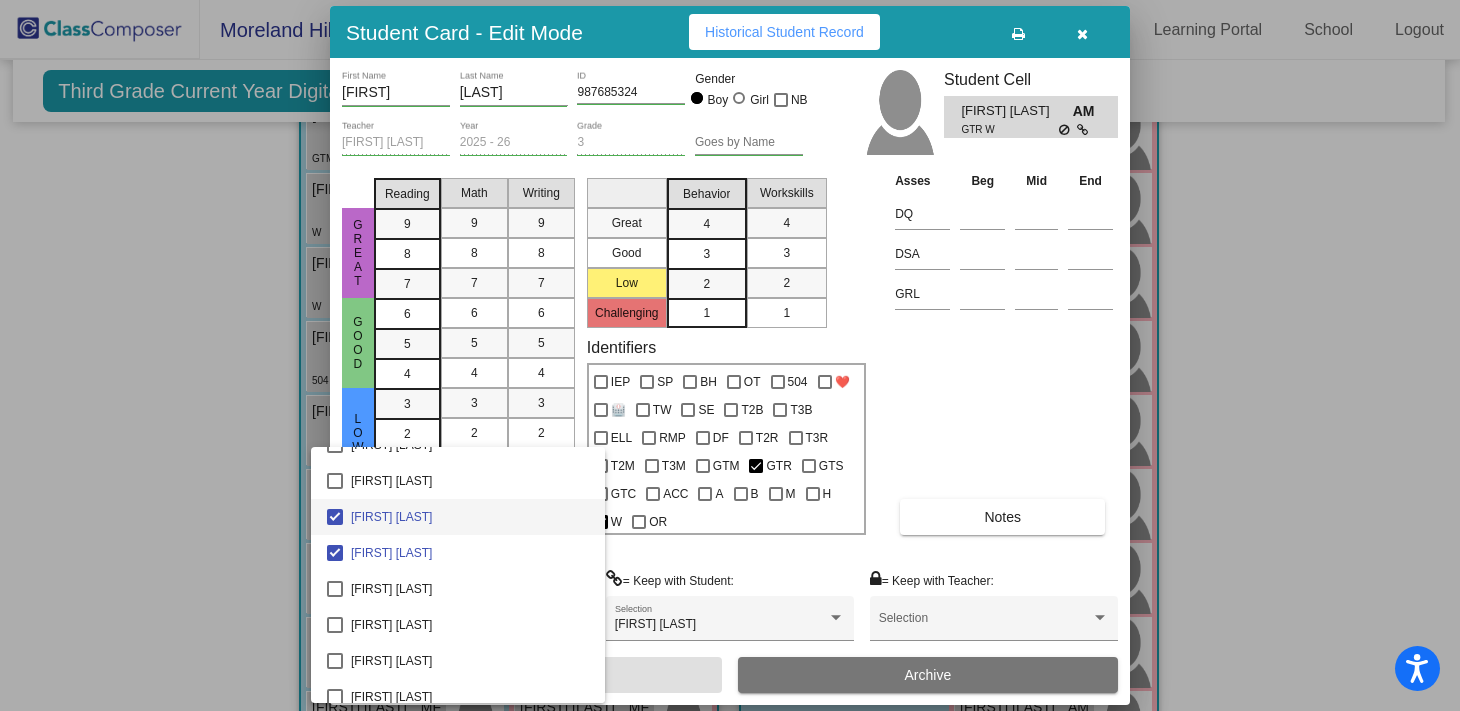 click at bounding box center [730, 355] 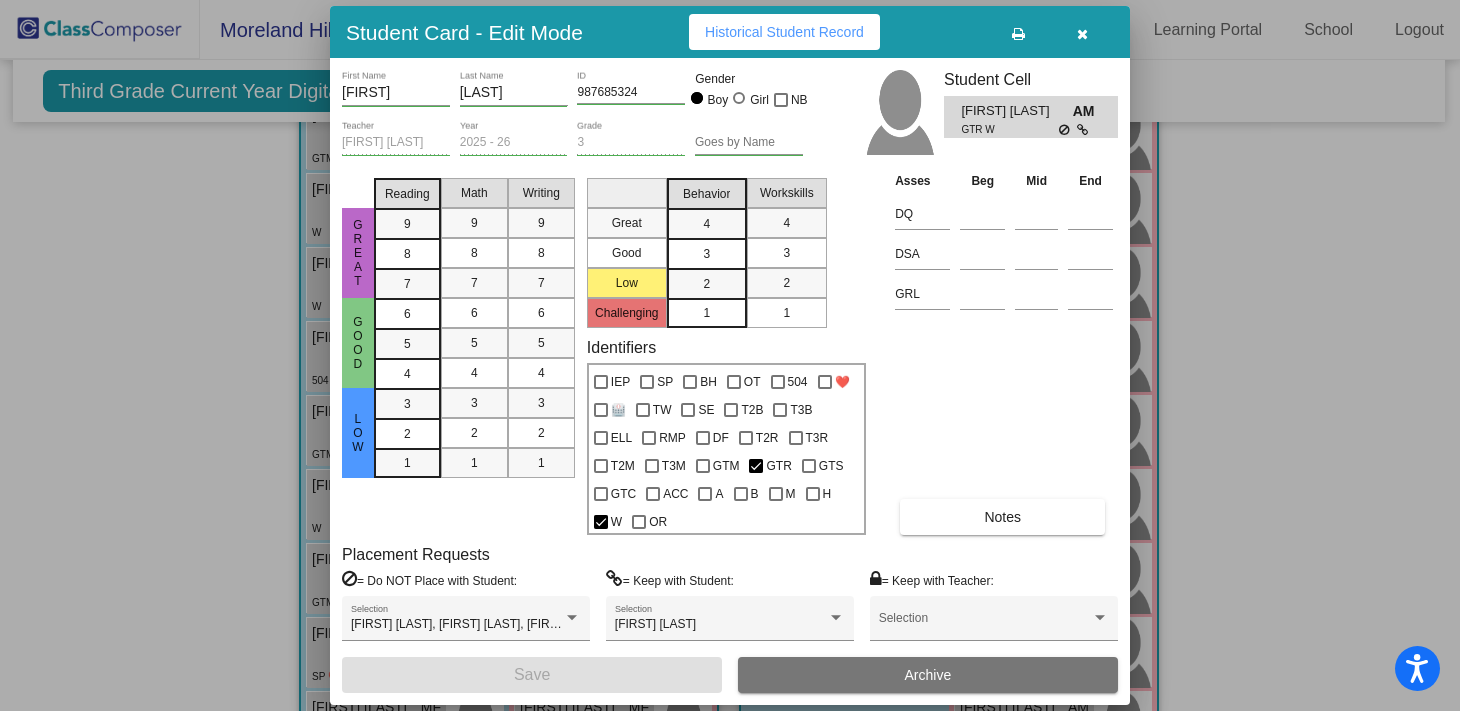 click at bounding box center [1082, 34] 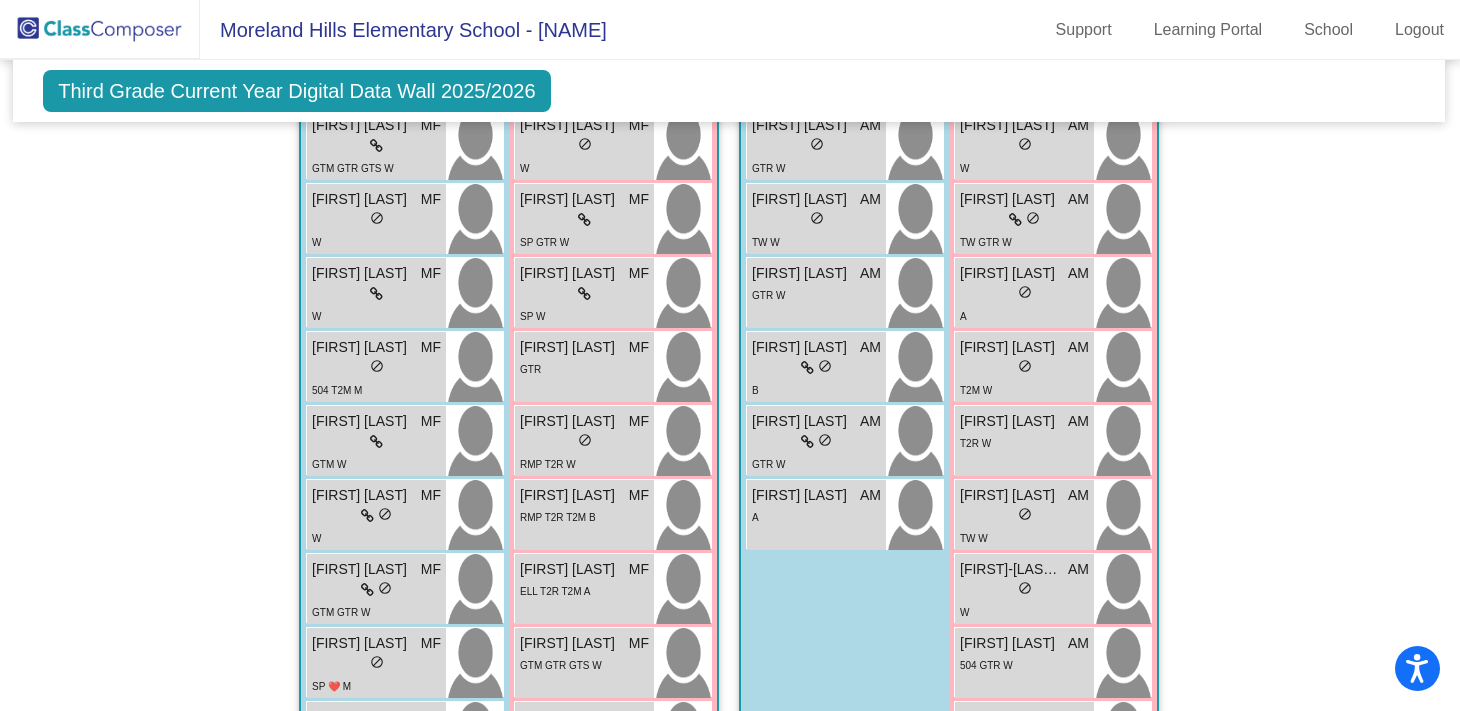 scroll, scrollTop: 2980, scrollLeft: 1, axis: both 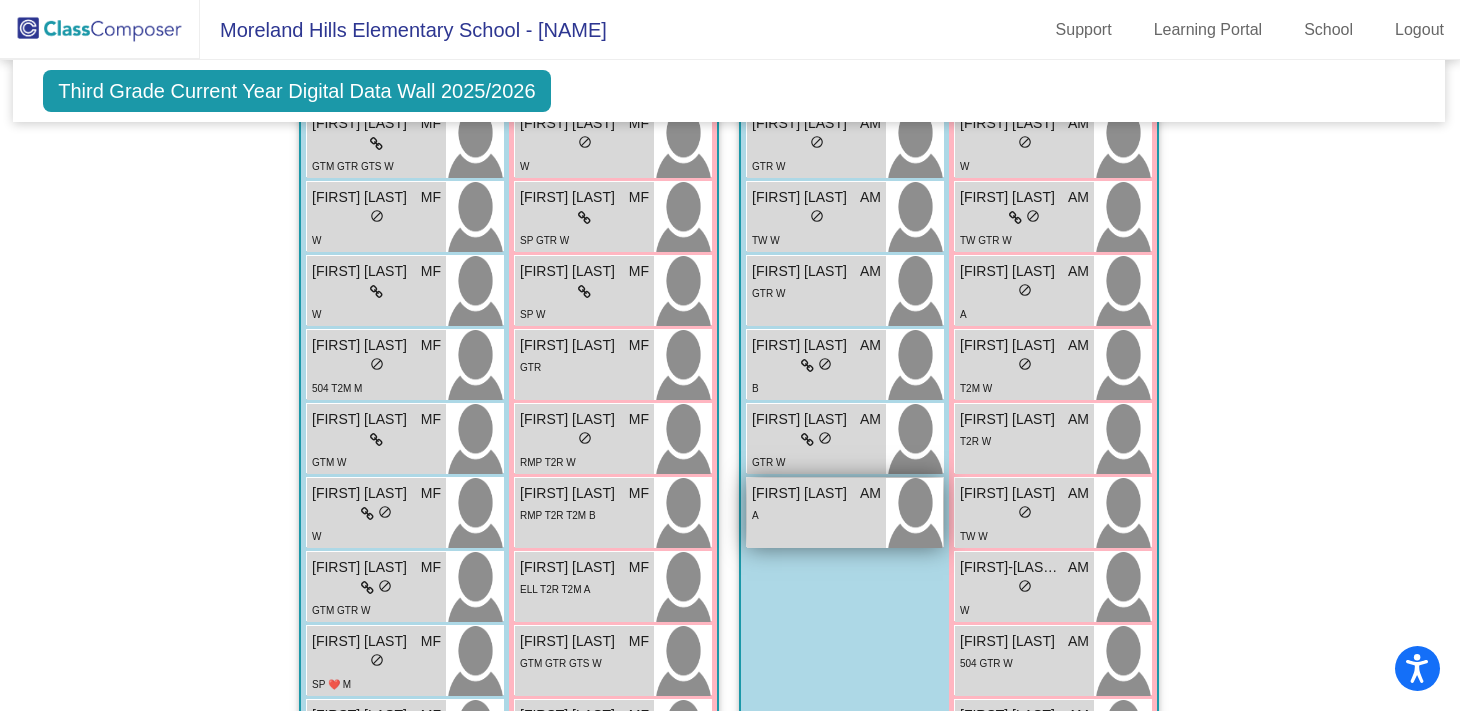 click on "[FIRST] [LAST]" at bounding box center [802, 493] 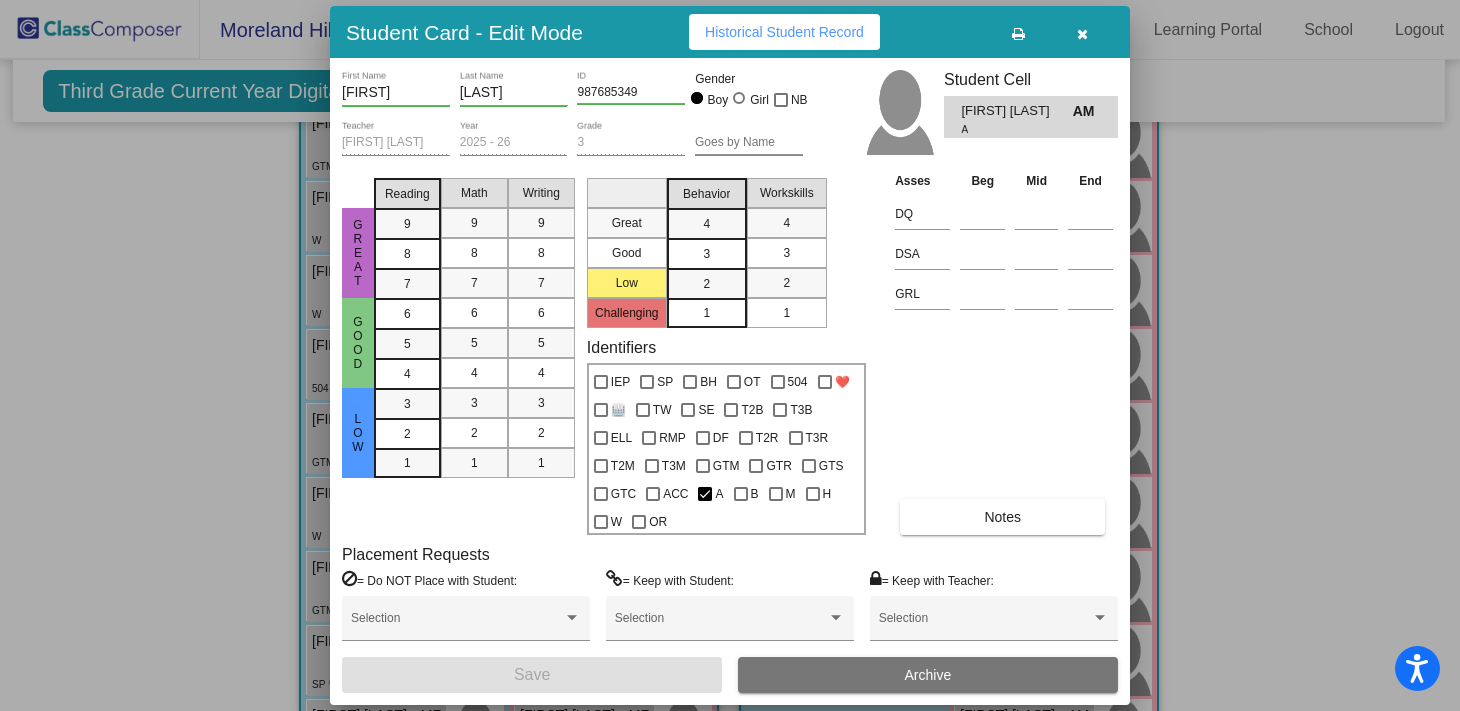 drag, startPoint x: 1077, startPoint y: 30, endPoint x: 1058, endPoint y: 23, distance: 20.248457 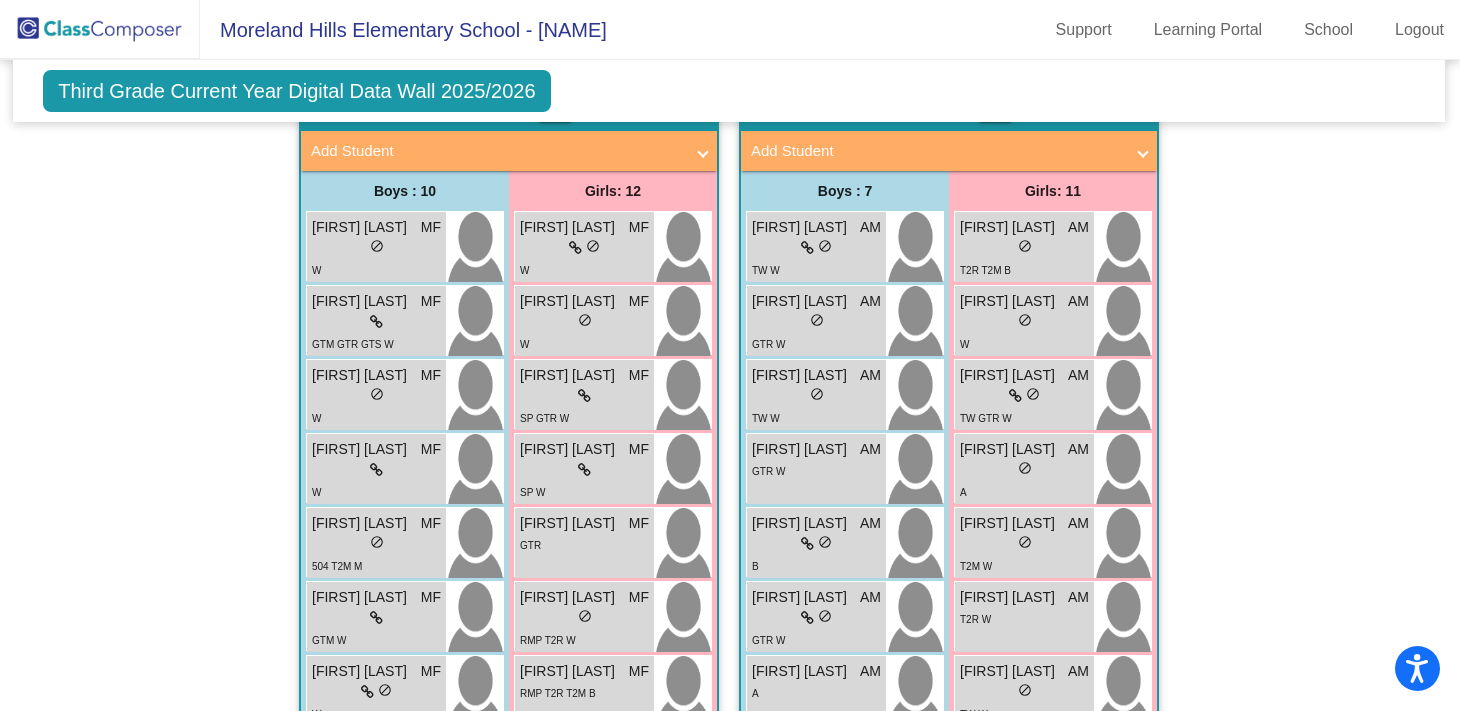 scroll, scrollTop: 2782, scrollLeft: 1, axis: both 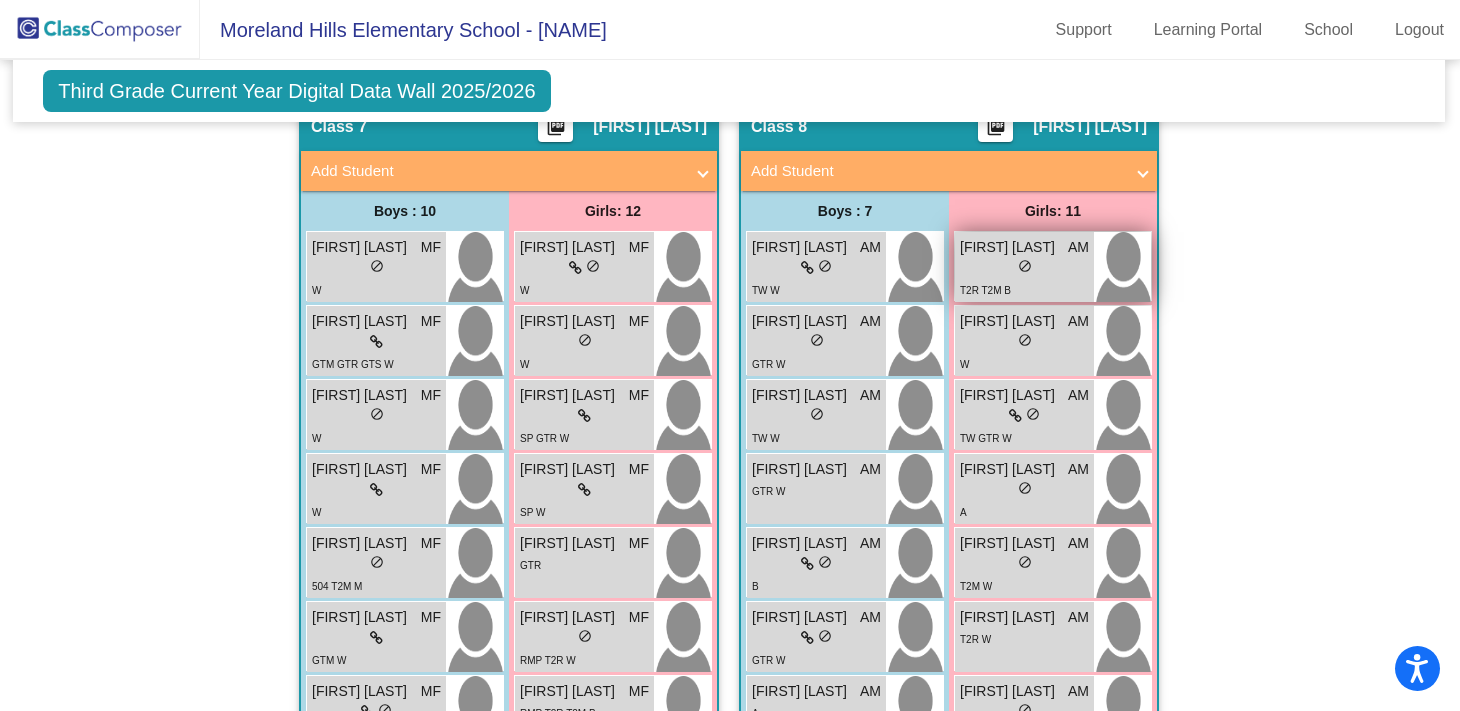 click on "[FIRST] [LAST]" at bounding box center (1010, 247) 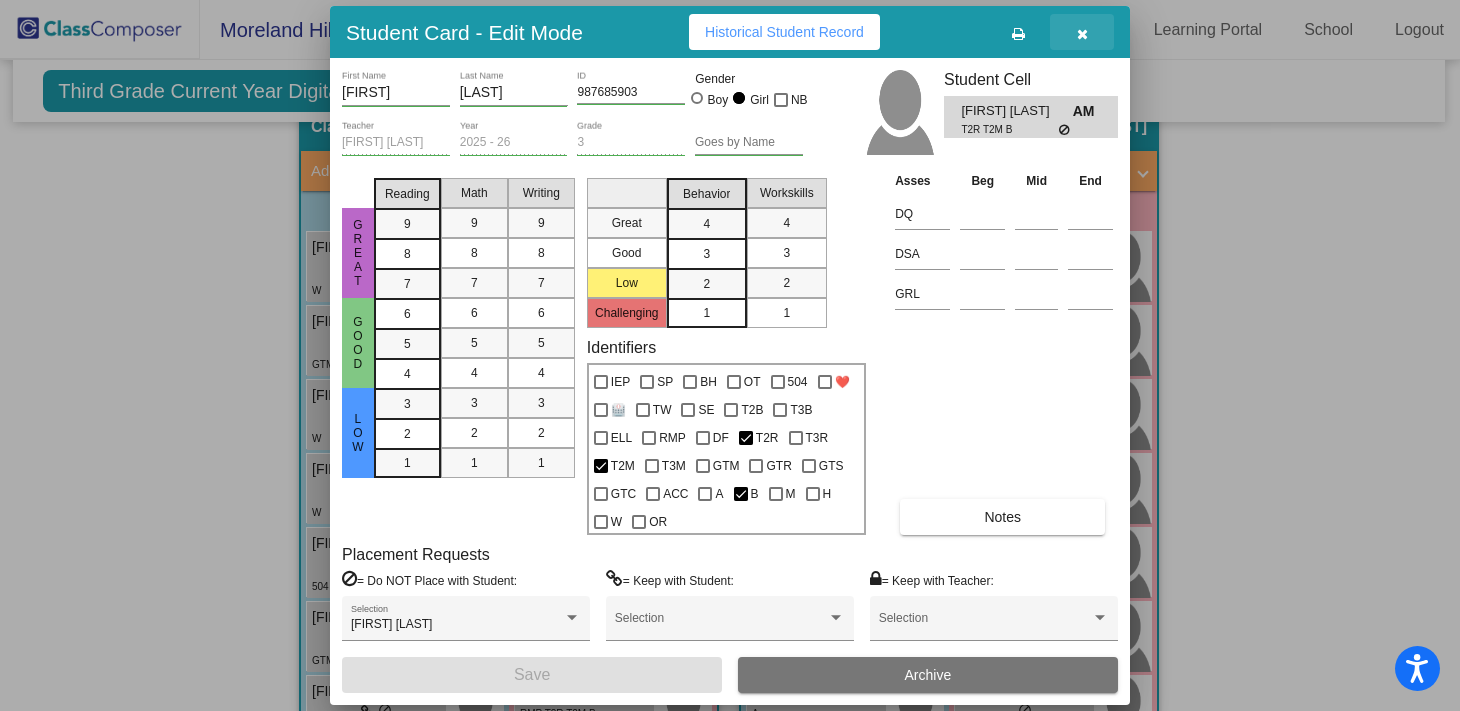 click at bounding box center (1082, 34) 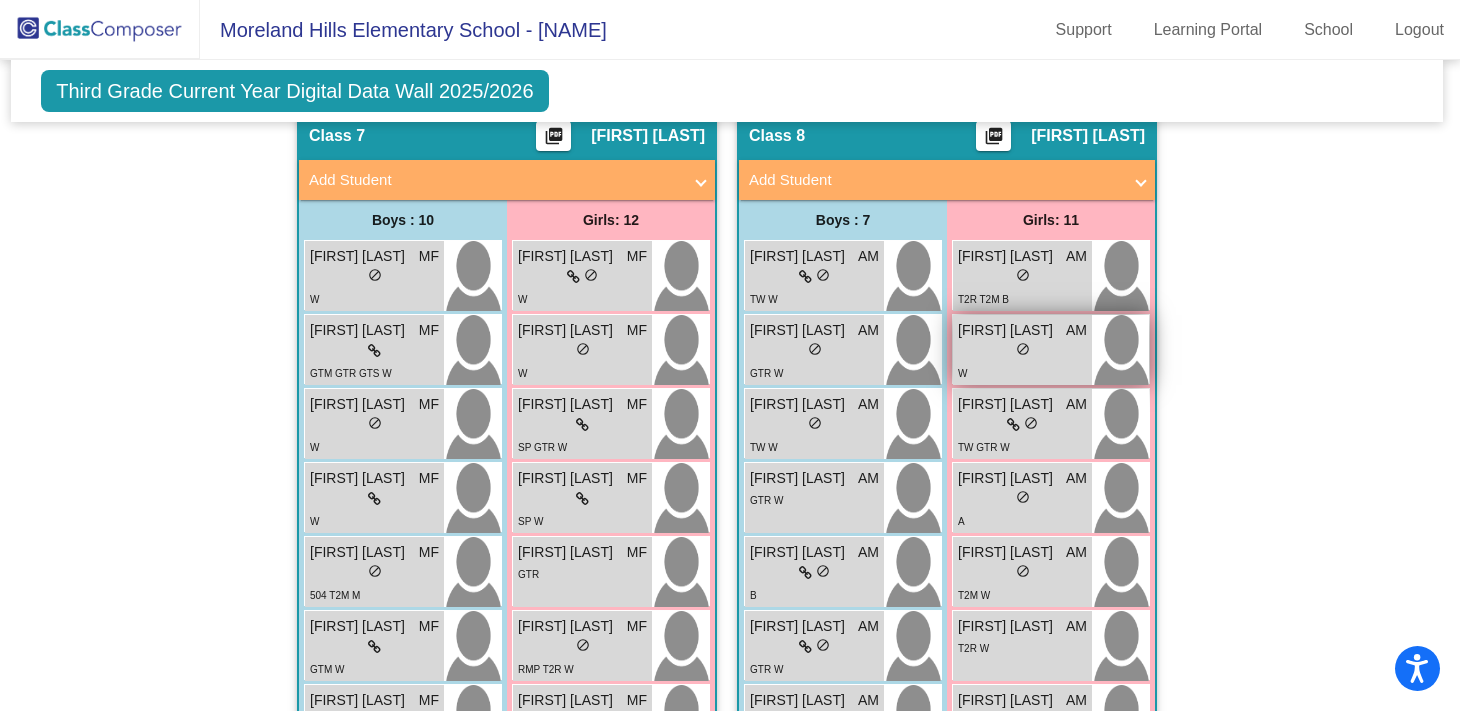 scroll, scrollTop: 2780, scrollLeft: 3, axis: both 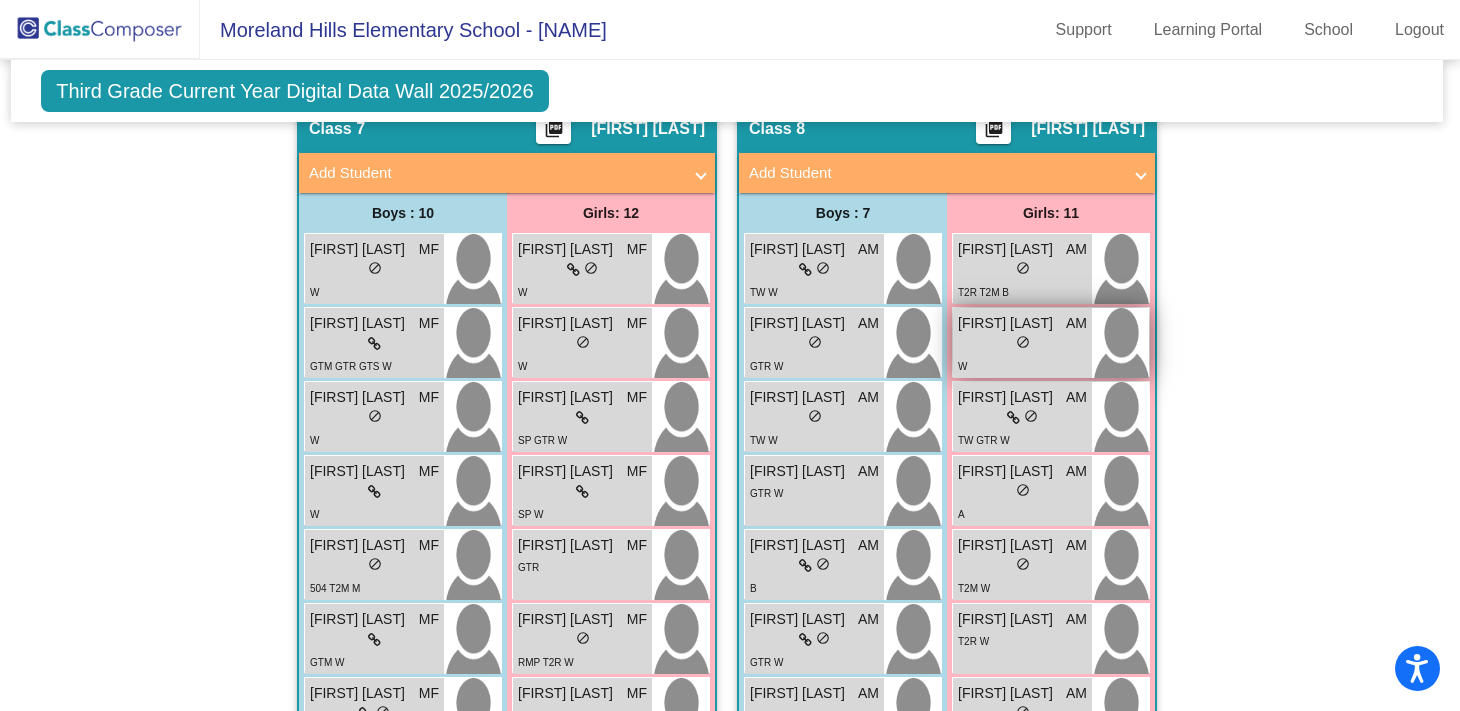 click on "lock do_not_disturb_alt" at bounding box center [1022, 344] 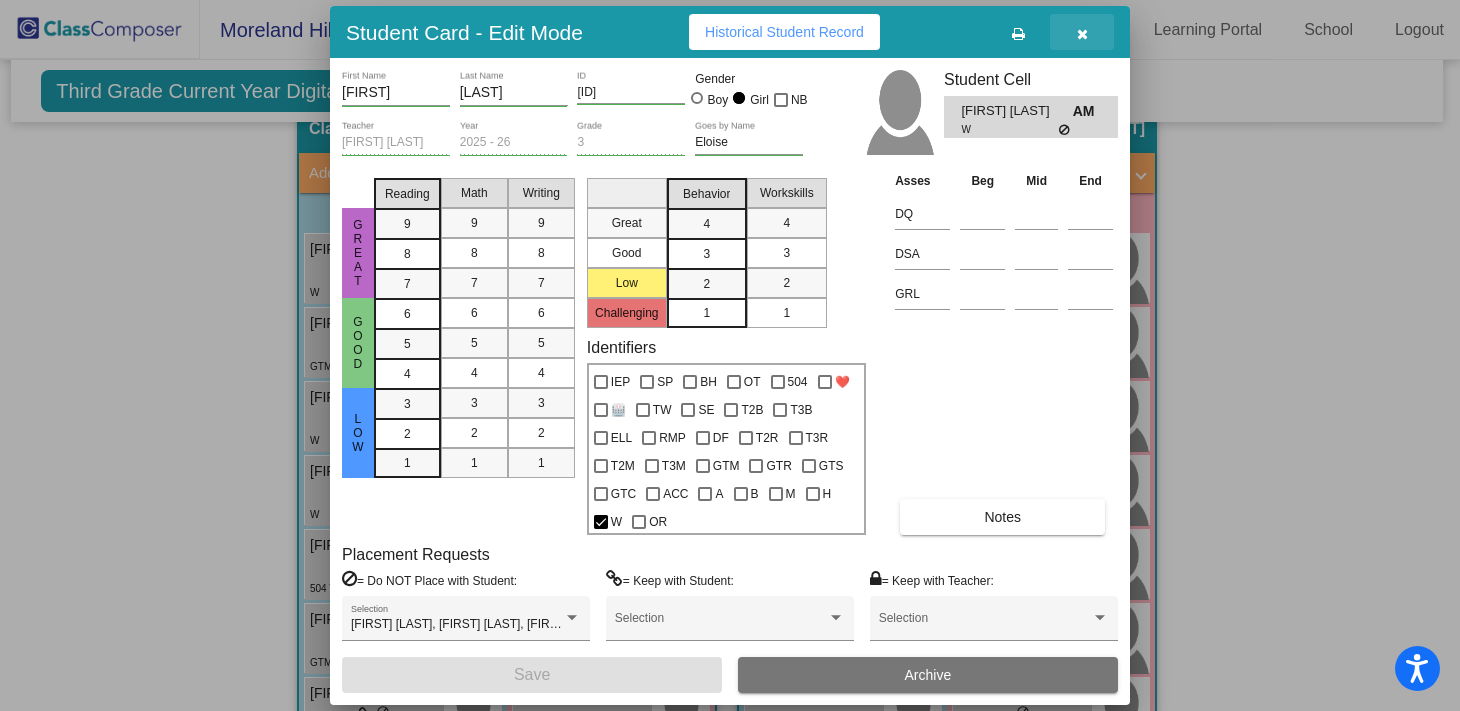 click at bounding box center [1082, 34] 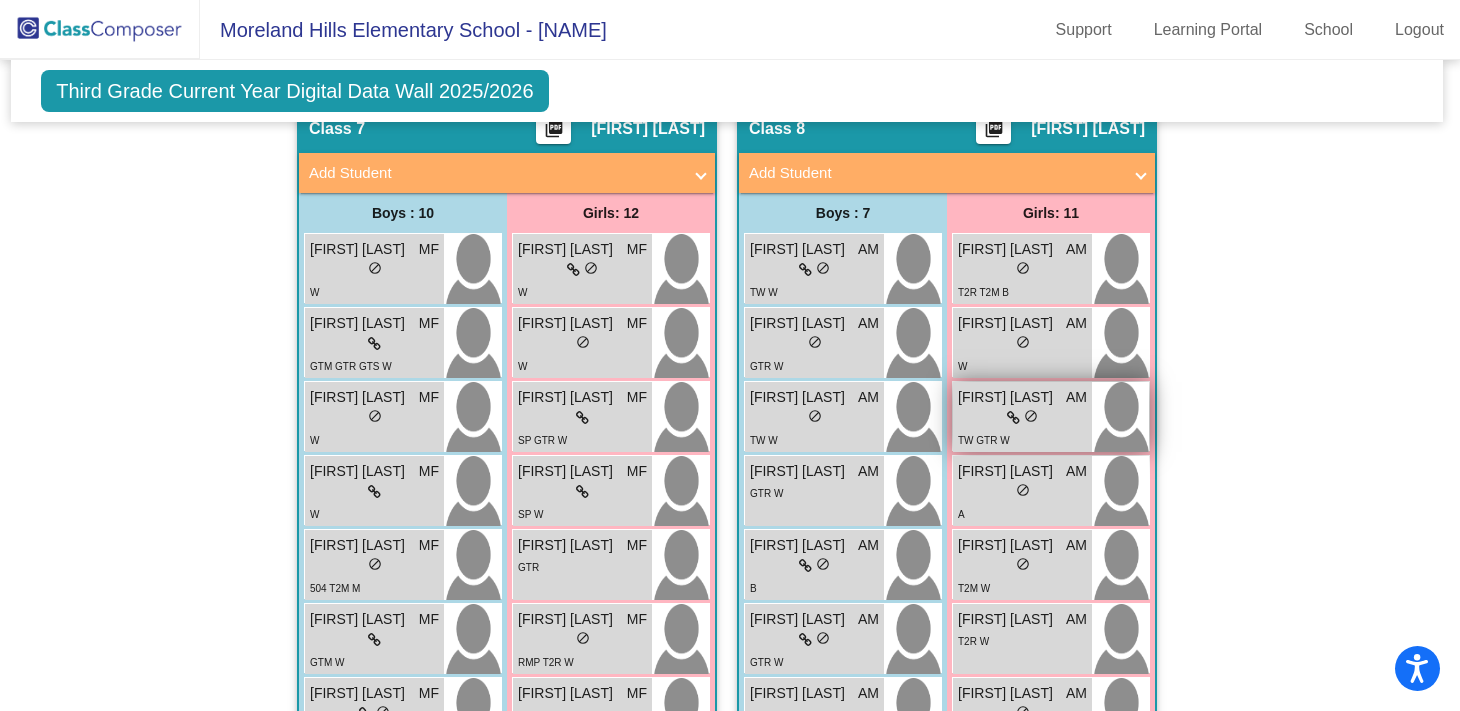 click on "lock do_not_disturb_alt" at bounding box center (1022, 418) 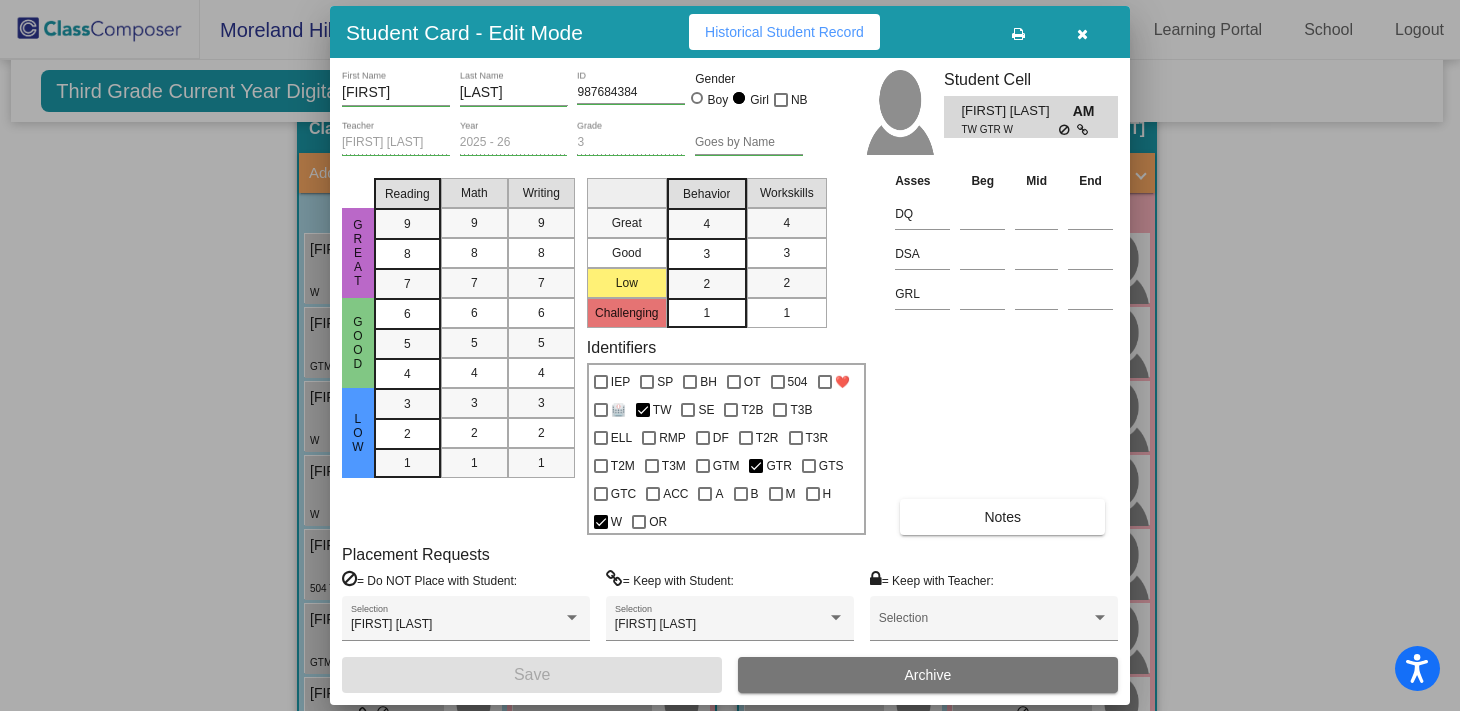 click at bounding box center [1082, 34] 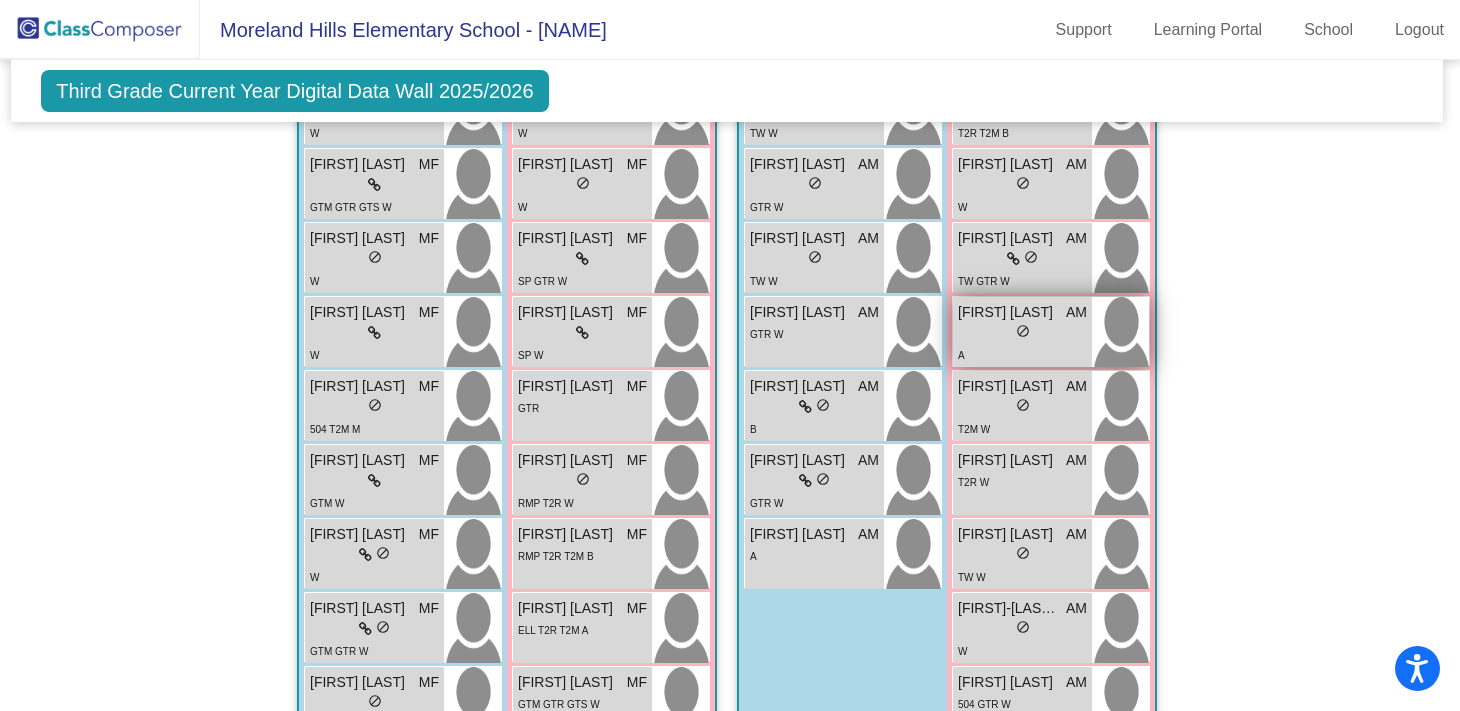 scroll, scrollTop: 2944, scrollLeft: 3, axis: both 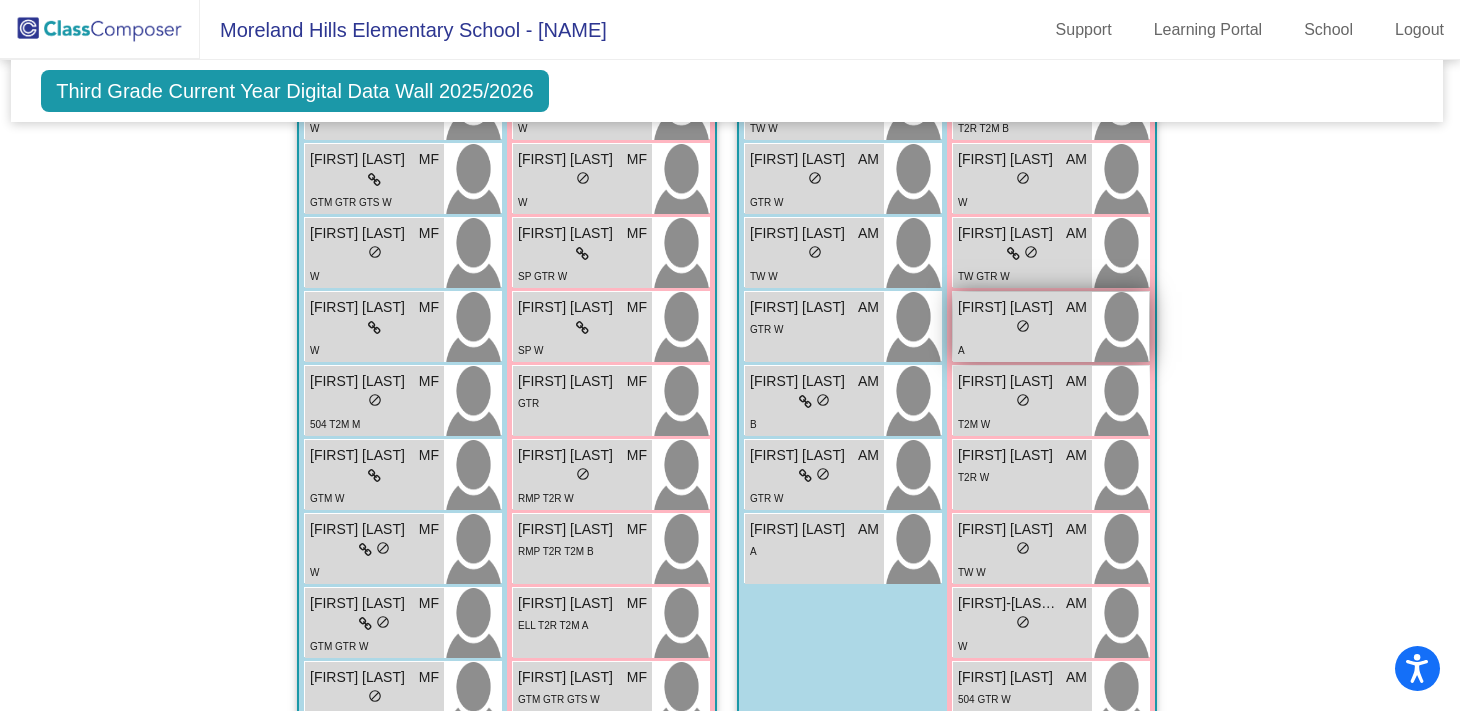 click on "lock do_not_disturb_alt" at bounding box center [1022, 328] 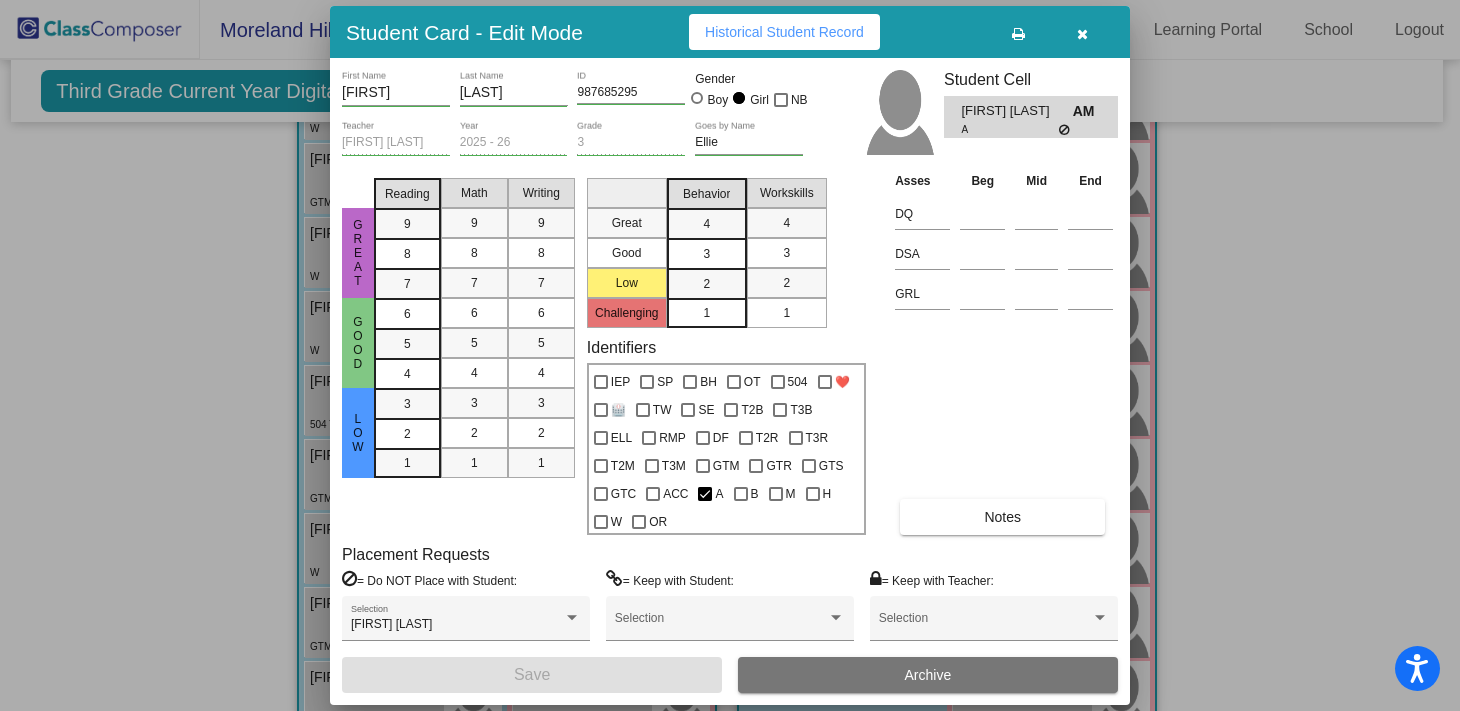click at bounding box center (1082, 34) 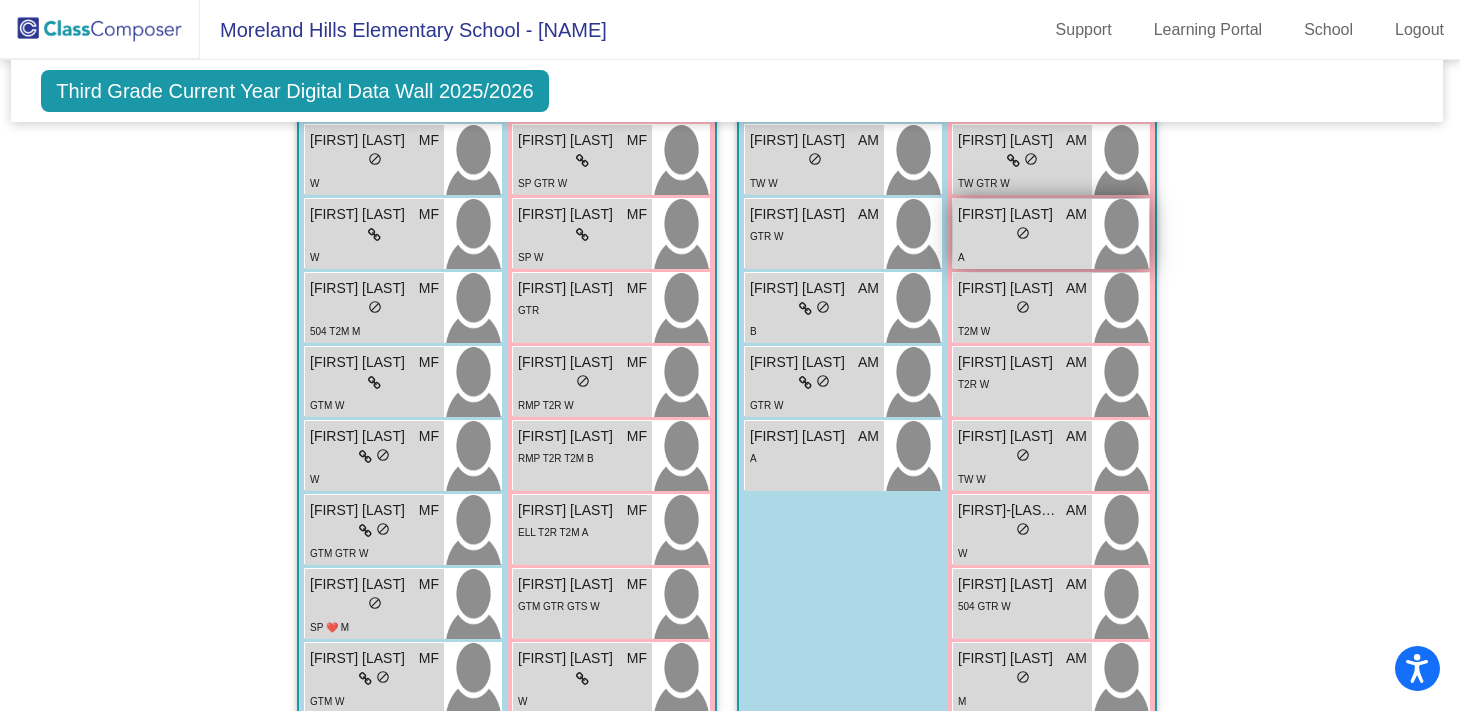 scroll, scrollTop: 3039, scrollLeft: 3, axis: both 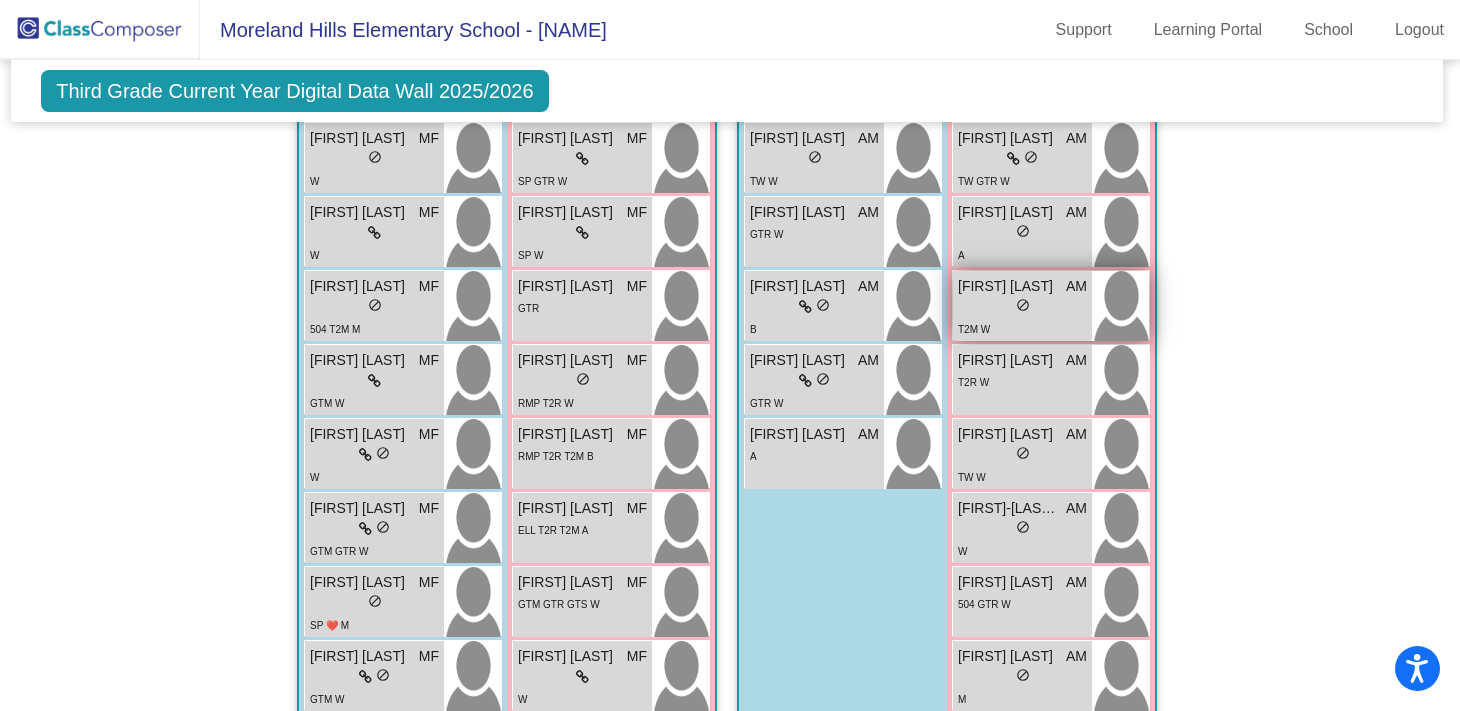 click on "[FIRST] [LAST]" at bounding box center (1008, 286) 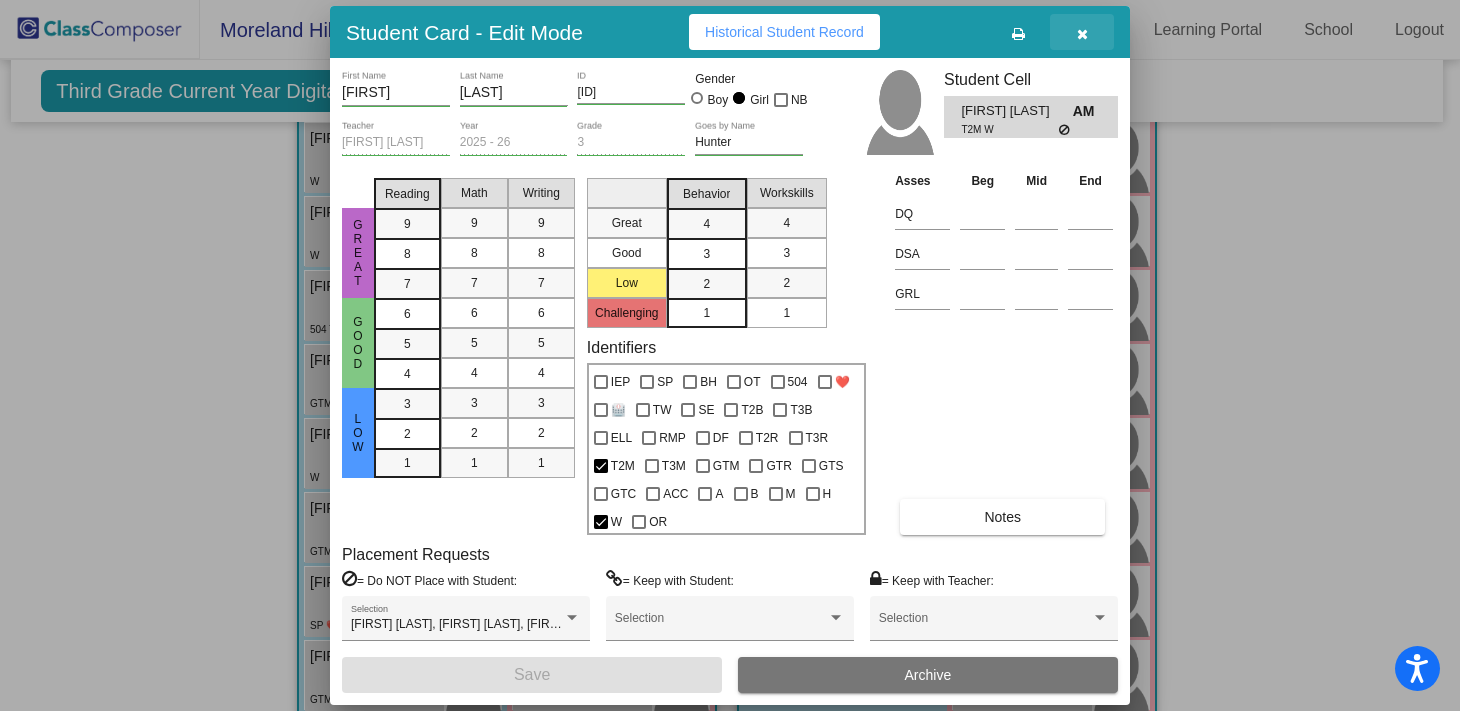 click at bounding box center [1082, 34] 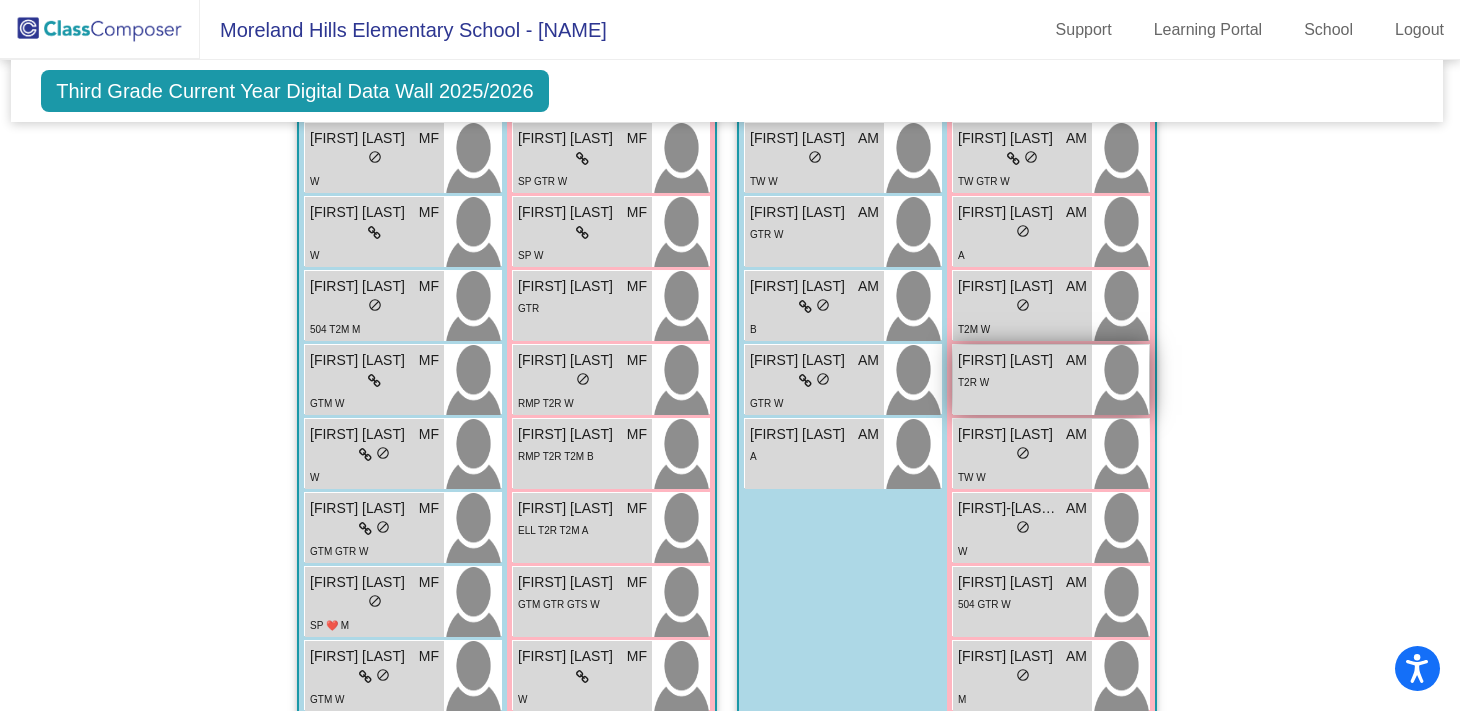 scroll, scrollTop: 3047, scrollLeft: 3, axis: both 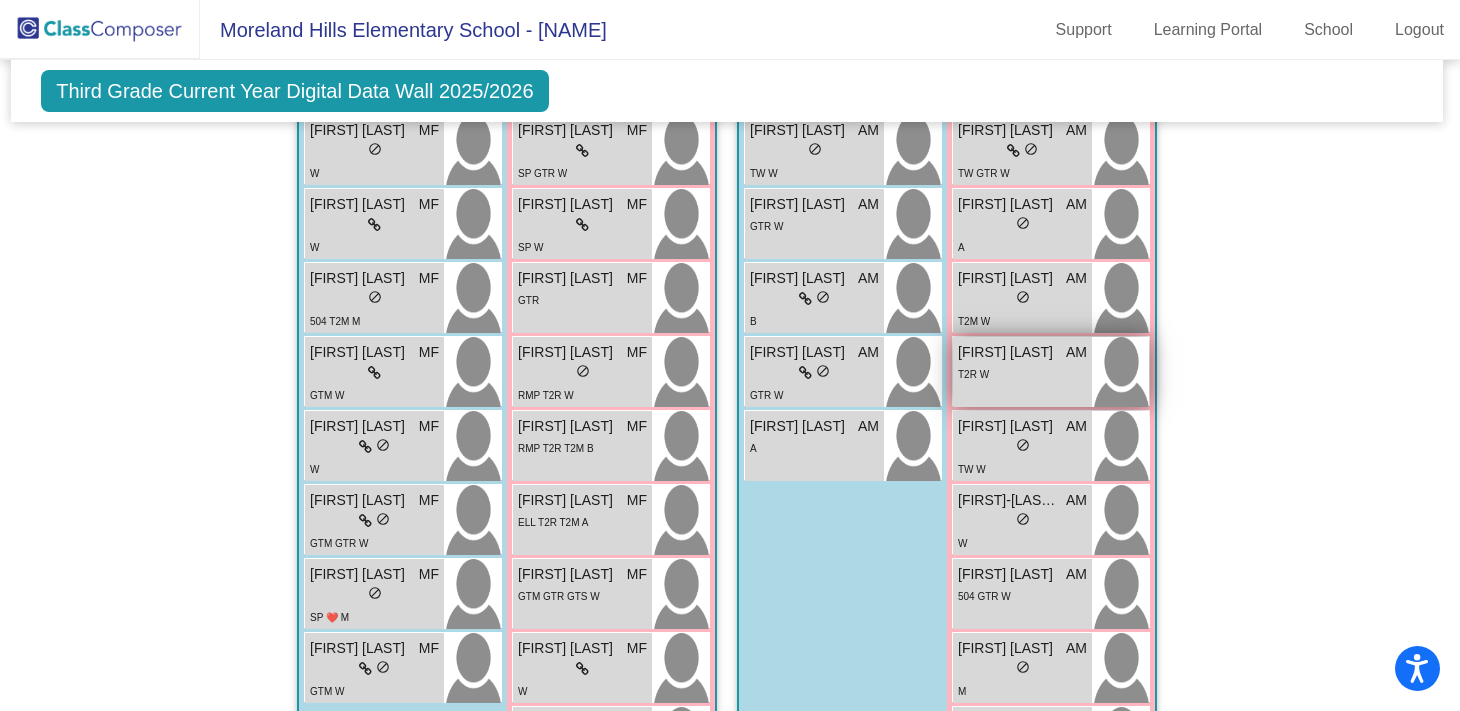 click on "T2R W" at bounding box center (973, 374) 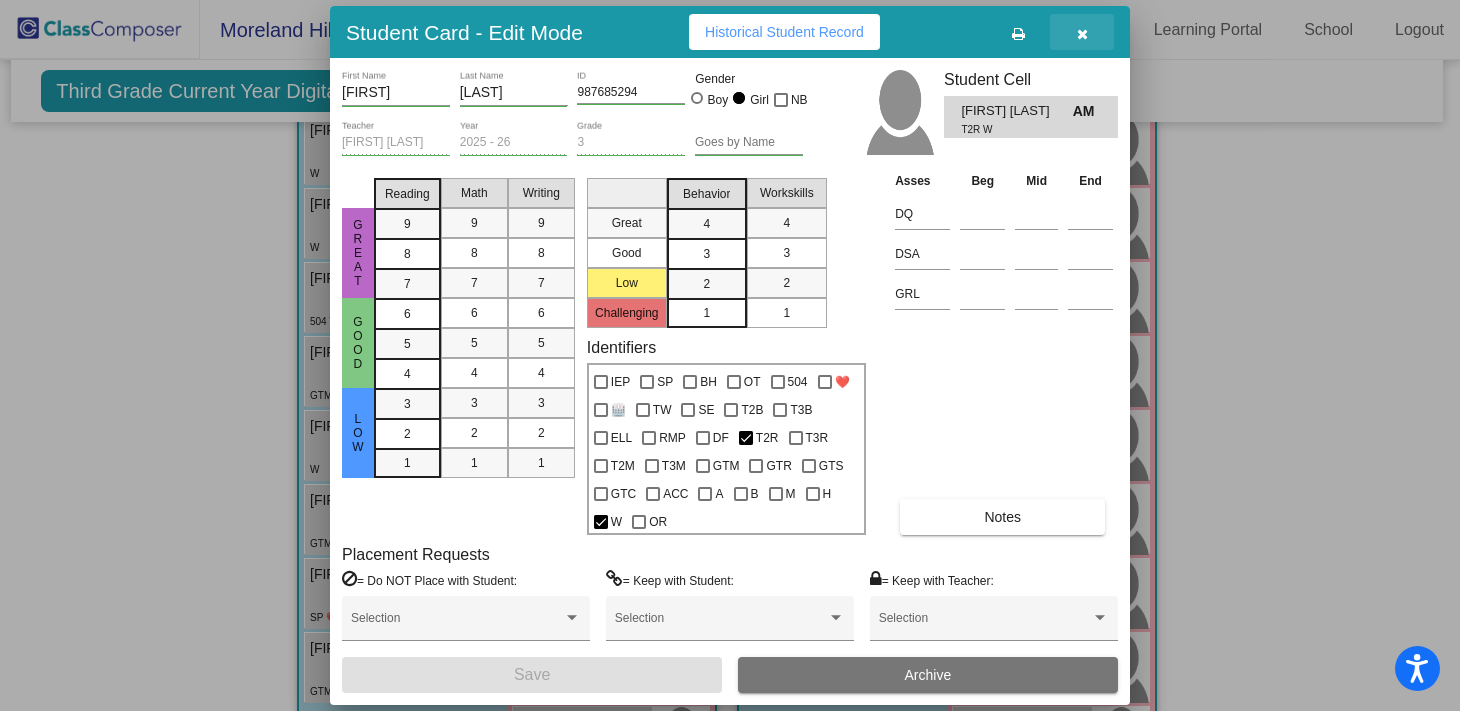 click at bounding box center [1082, 34] 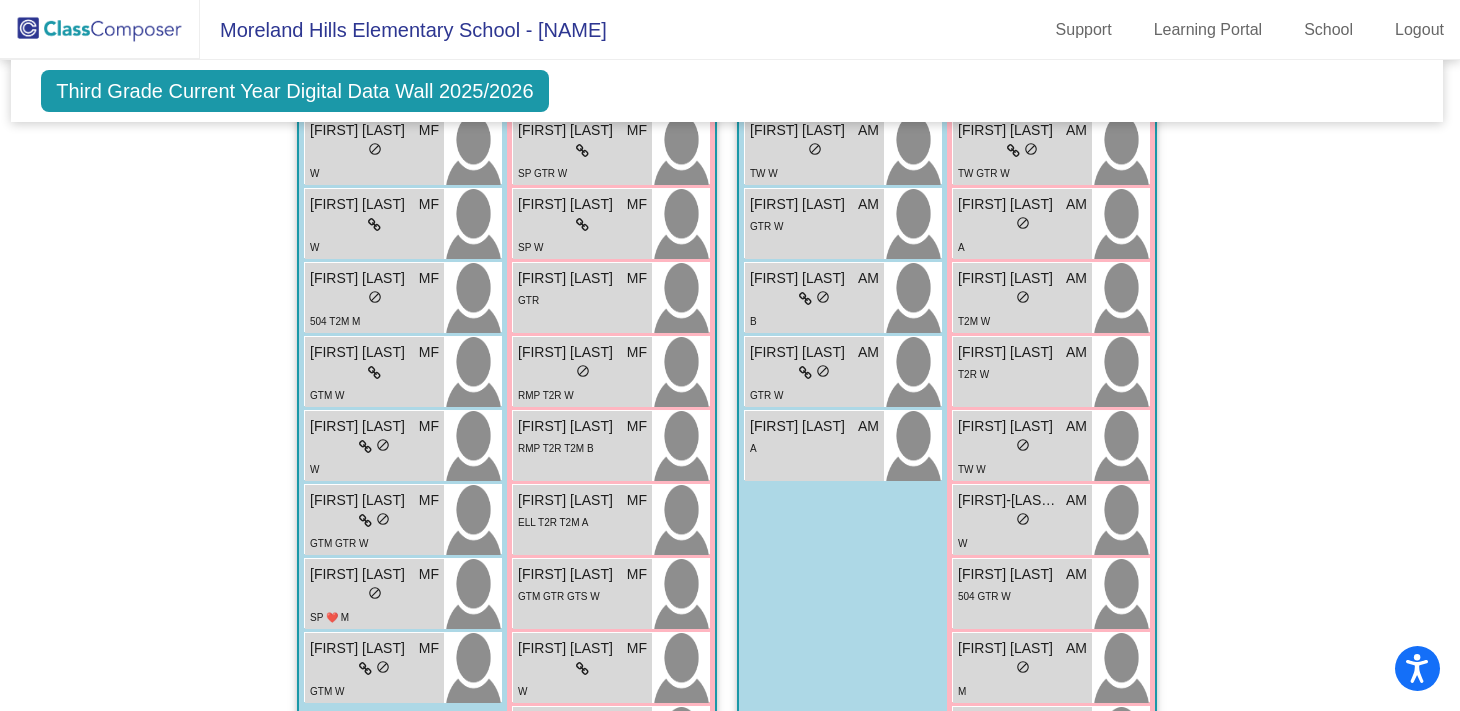 scroll, scrollTop: 3059, scrollLeft: 3, axis: both 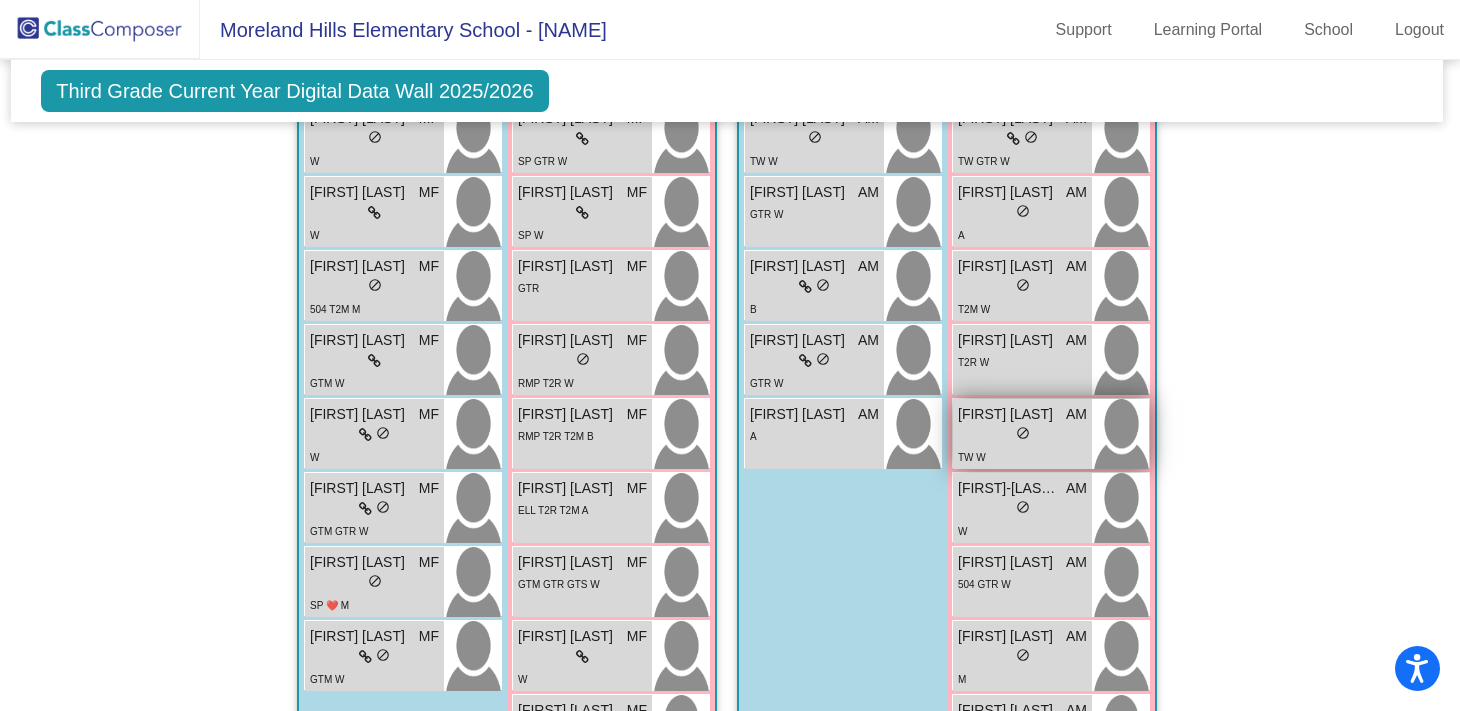 click on "do_not_disturb_alt" at bounding box center (1023, 433) 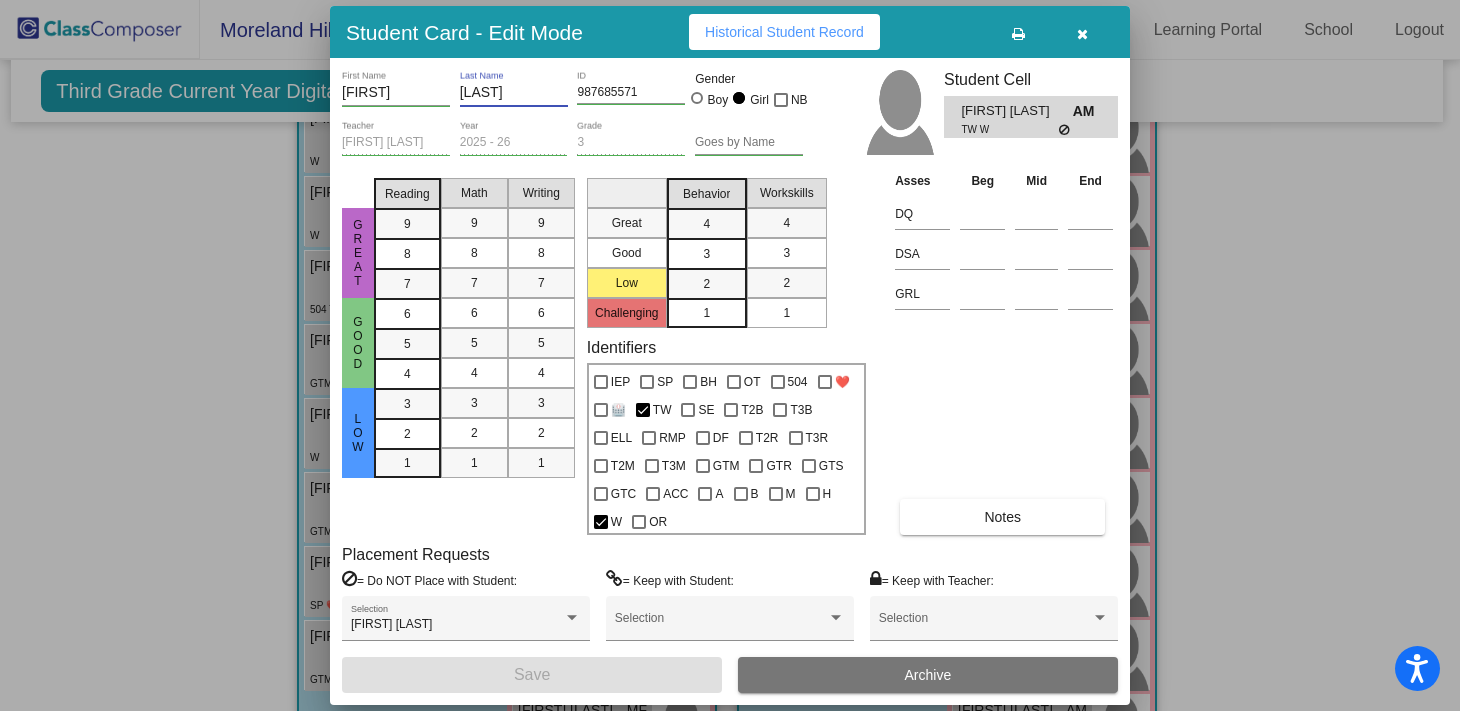 click on "LOOK-SILVERSTEIN" at bounding box center (514, 93) 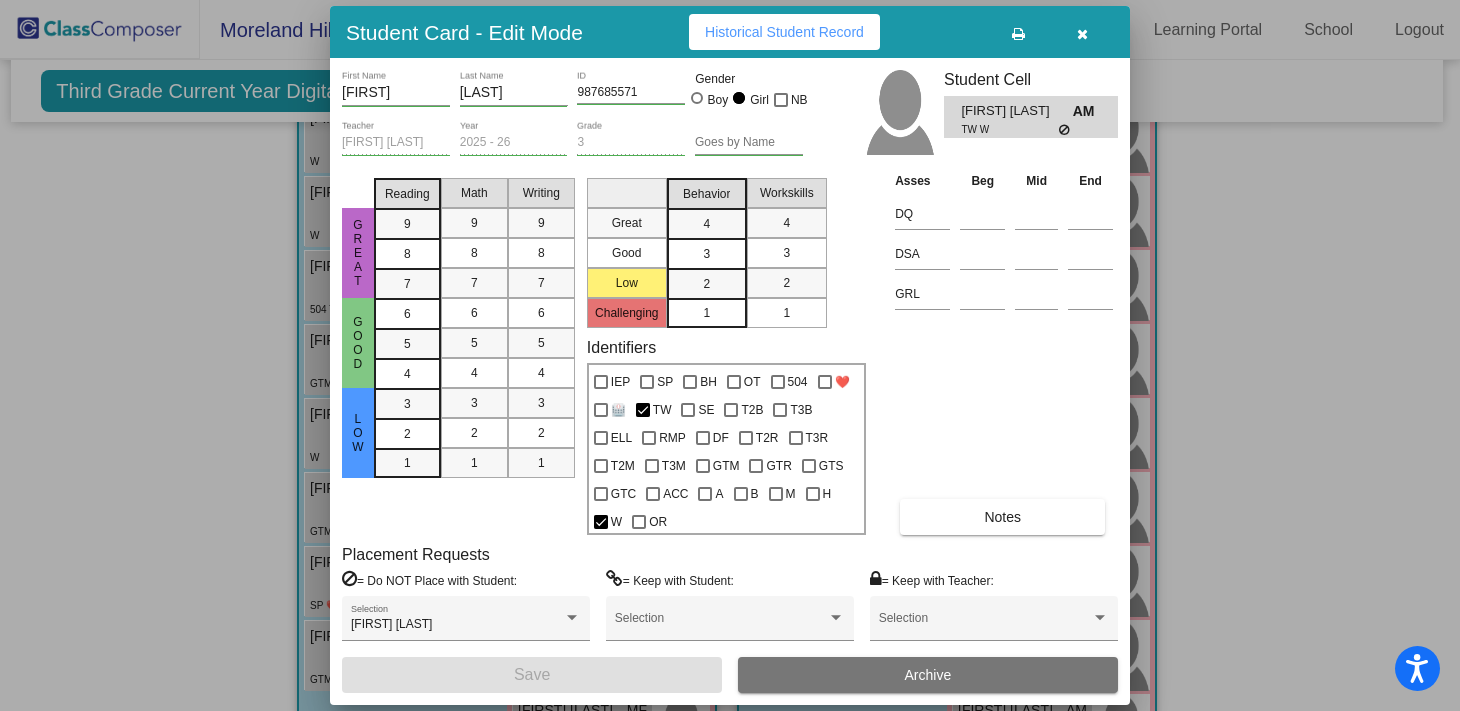 scroll, scrollTop: 0, scrollLeft: 0, axis: both 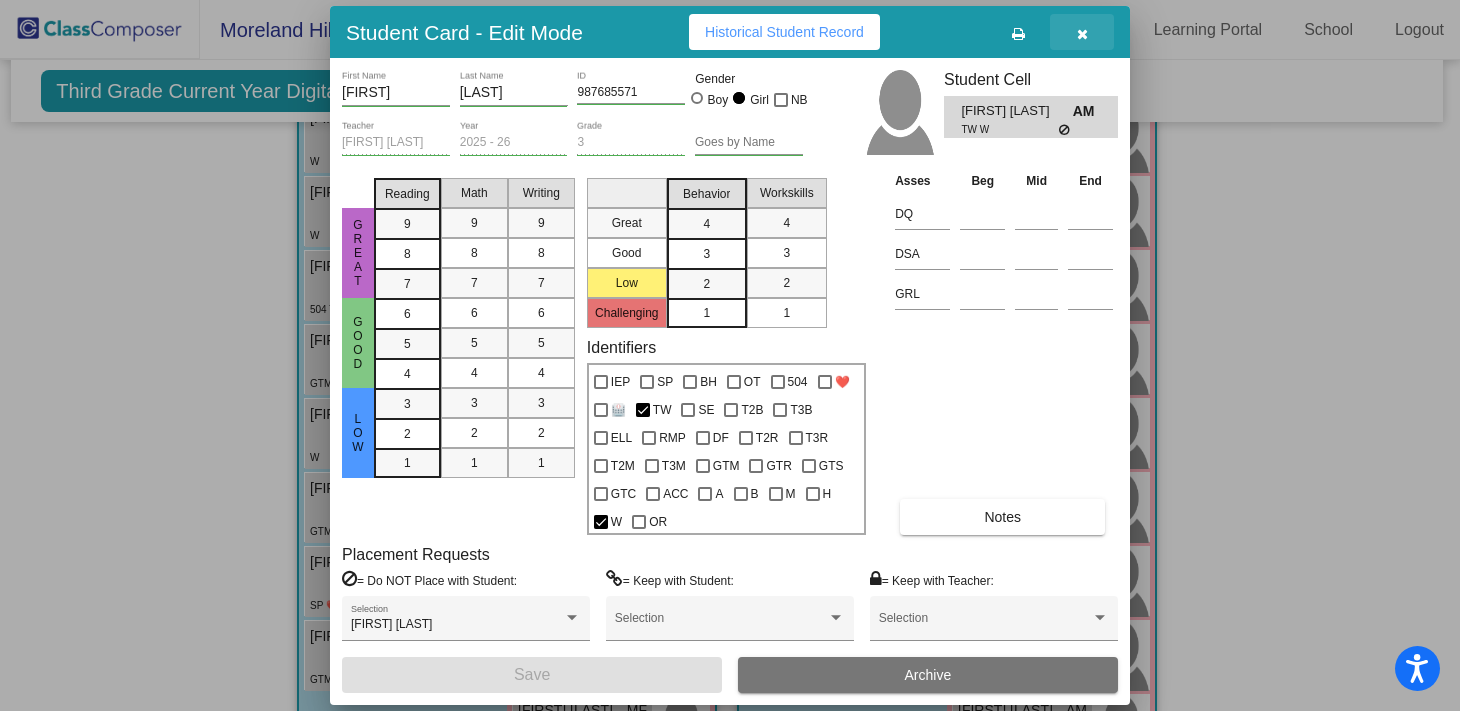 click at bounding box center [1082, 34] 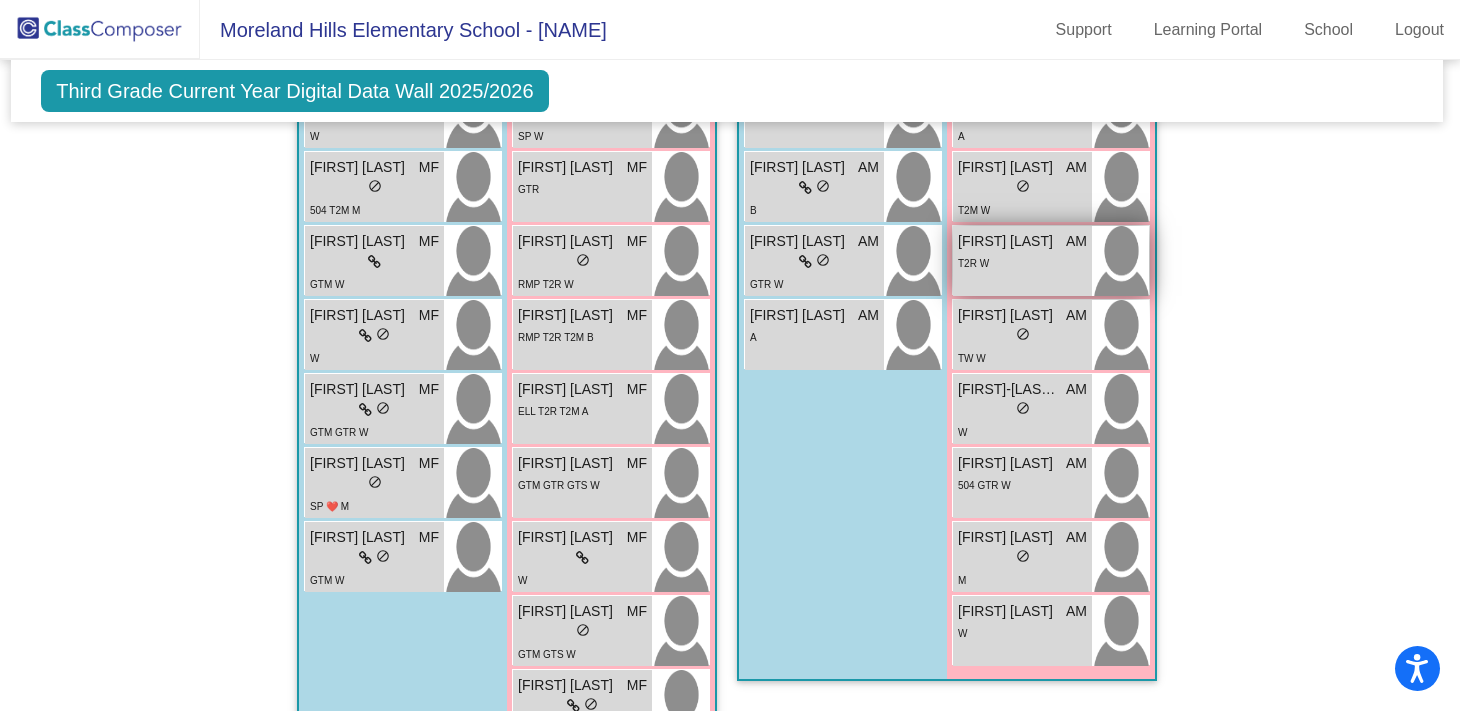 scroll, scrollTop: 3193, scrollLeft: 3, axis: both 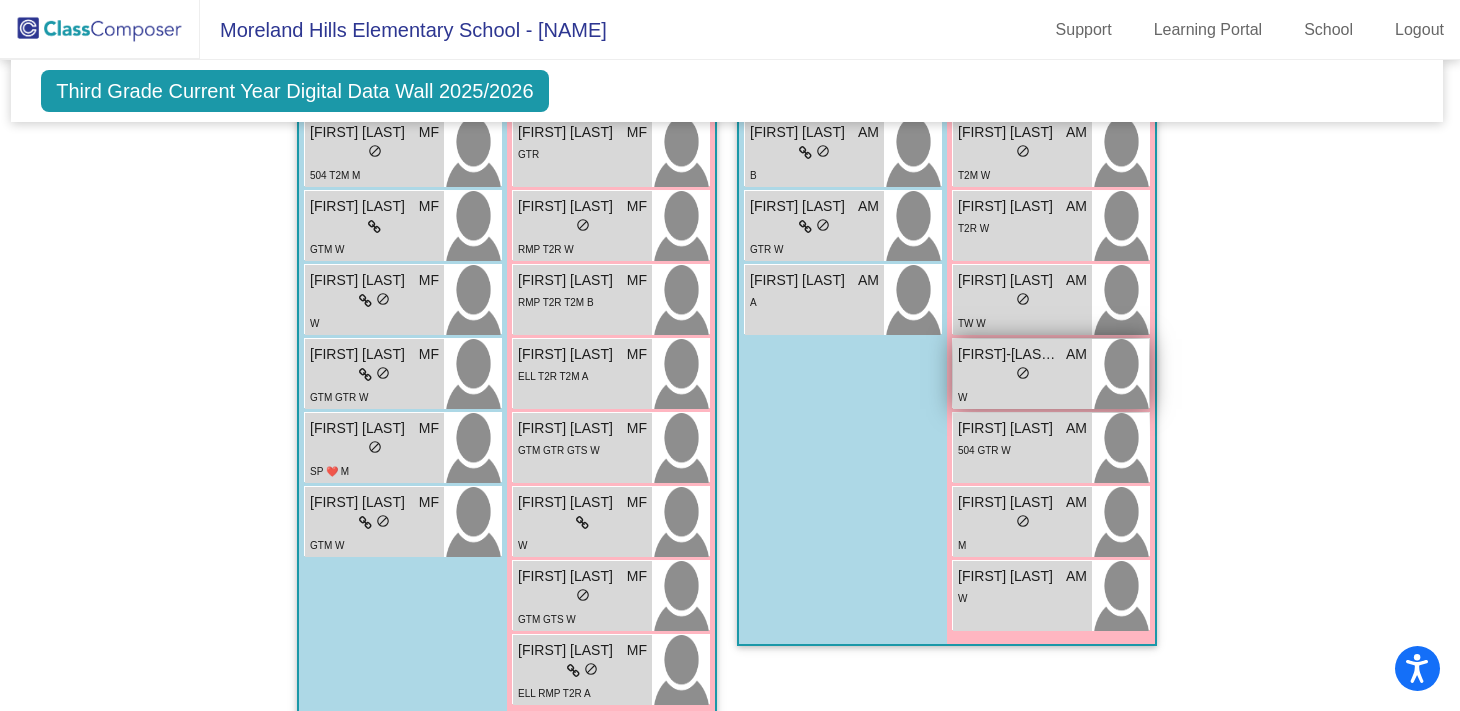 click on "[FIRST]-[FIRST] [LAST]" at bounding box center (1008, 354) 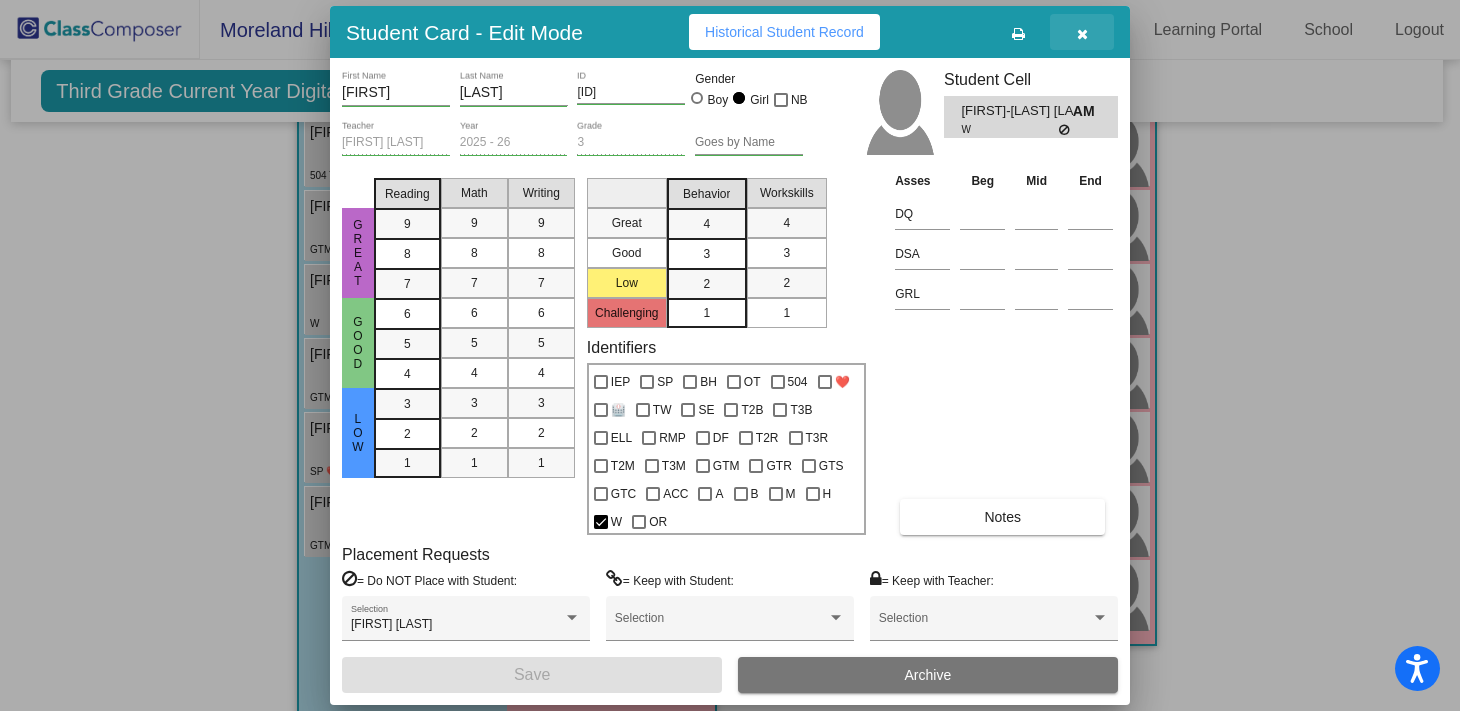 click at bounding box center (1082, 34) 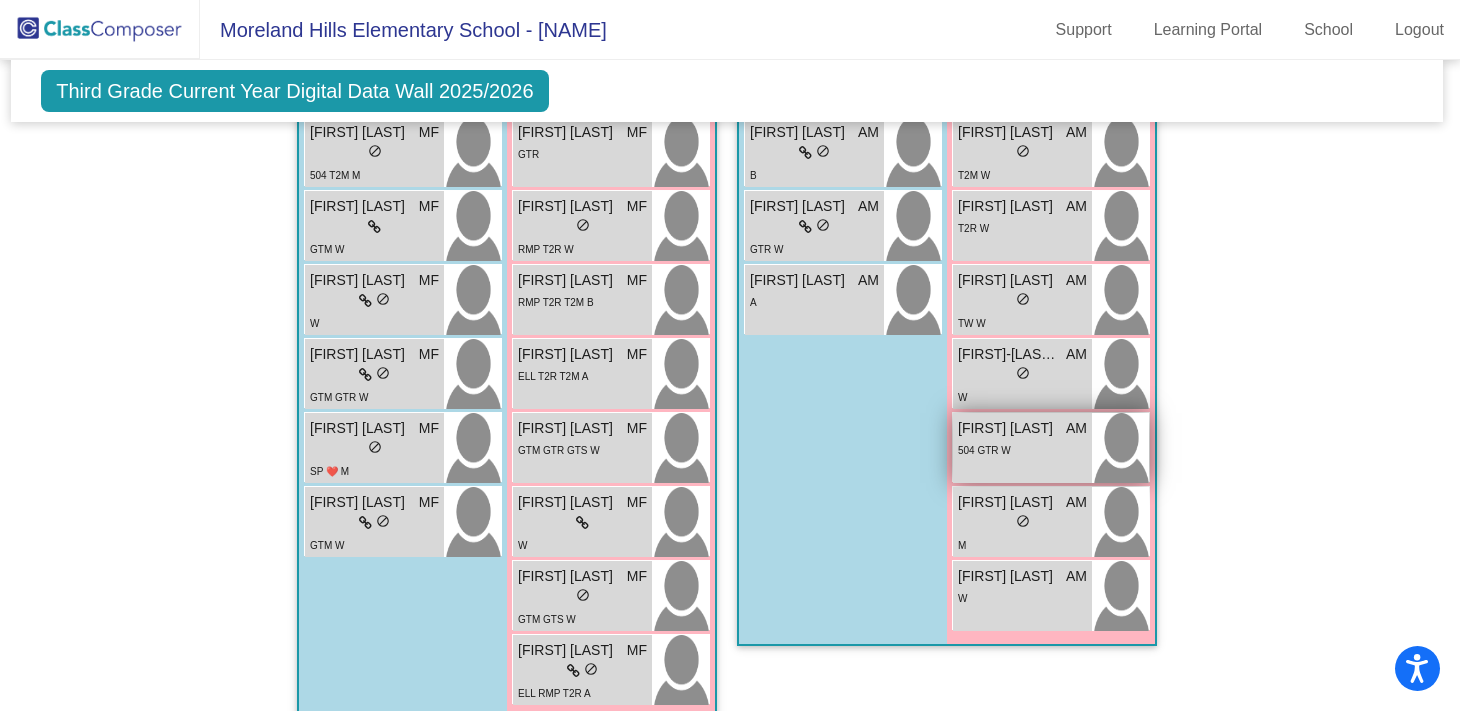 click on "[FIRST] [LAST]" at bounding box center (1008, 428) 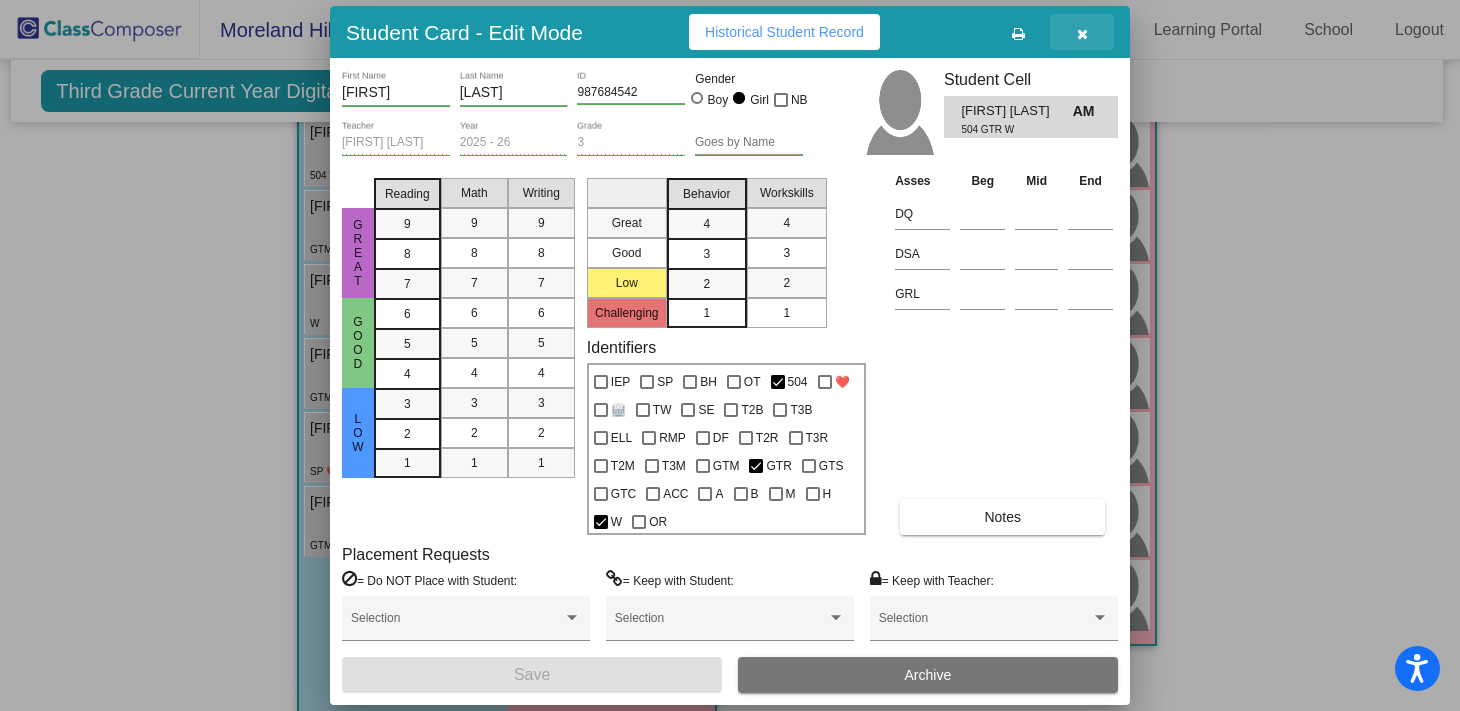click at bounding box center [1082, 34] 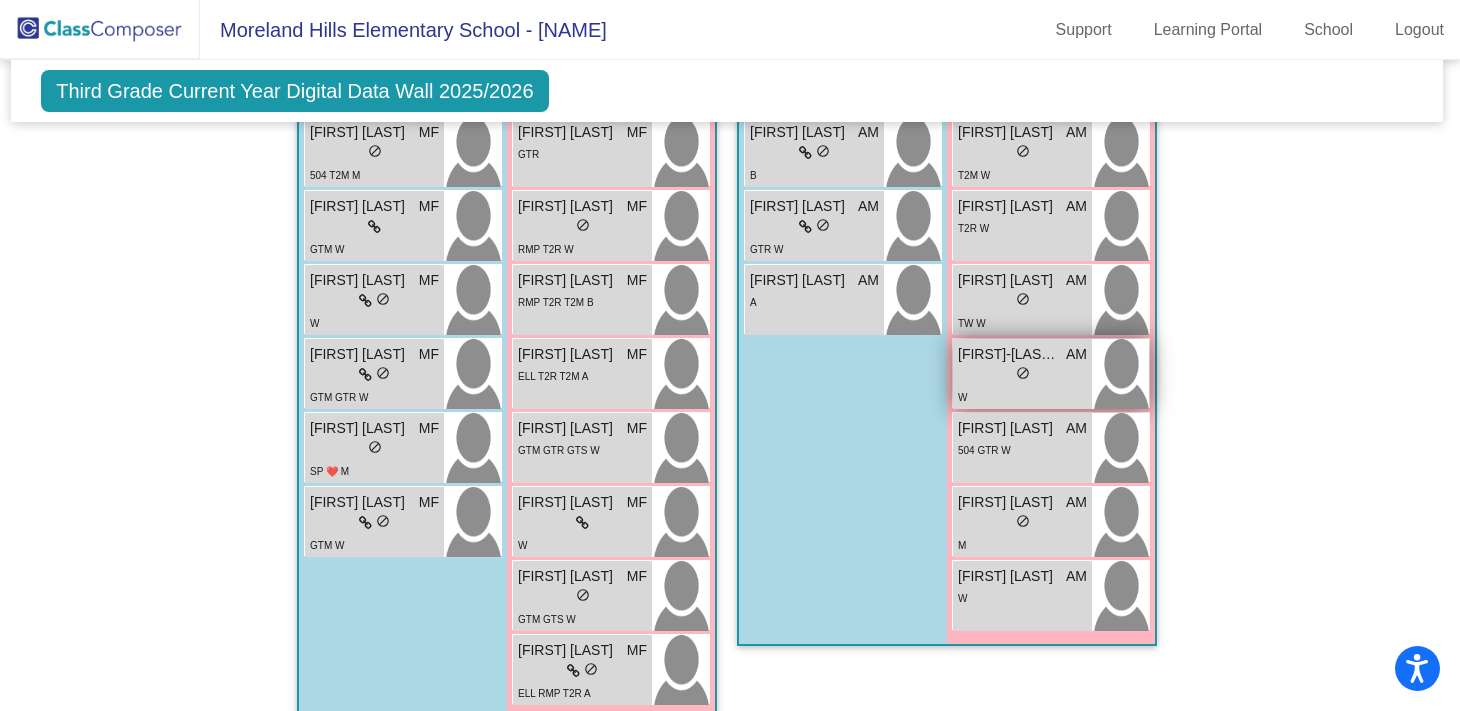 scroll, scrollTop: 3231, scrollLeft: 3, axis: both 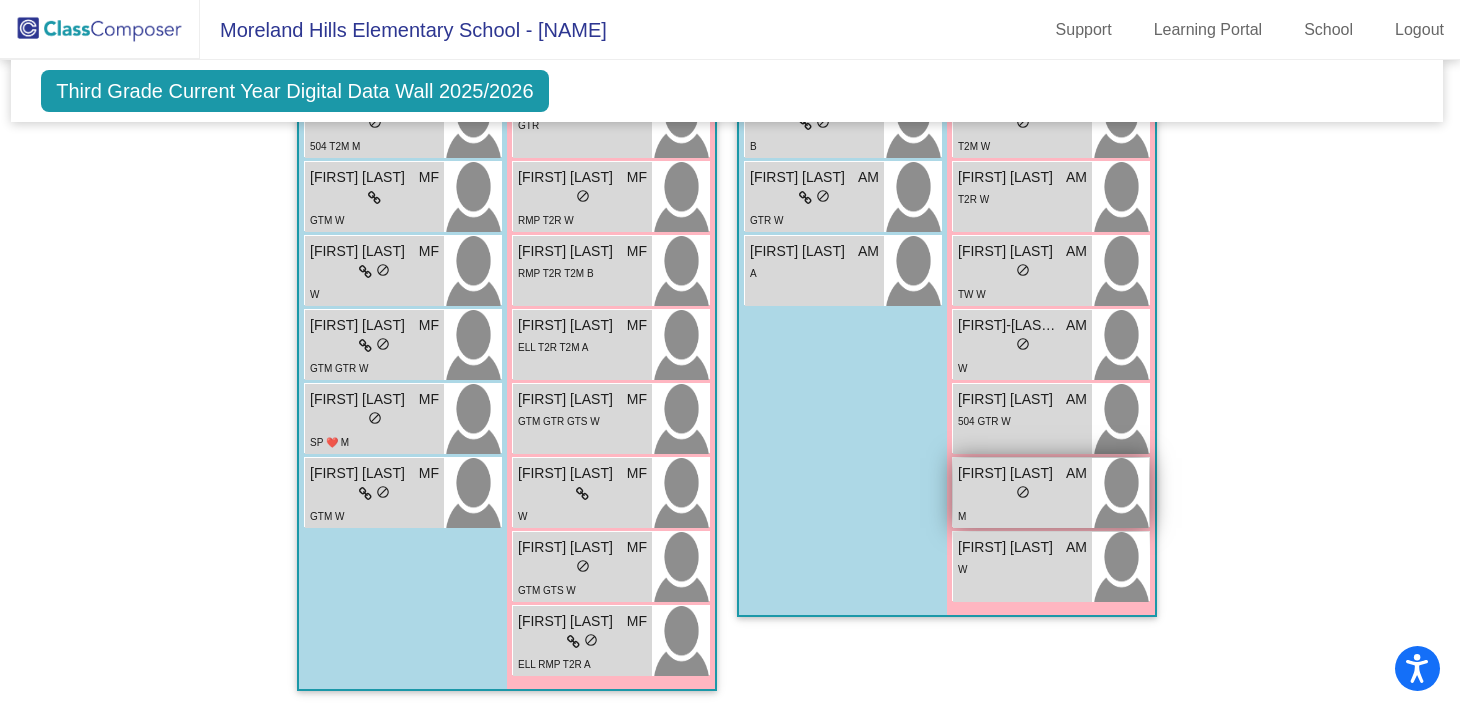 click on "[FIRST] [LAST]" at bounding box center (1008, 473) 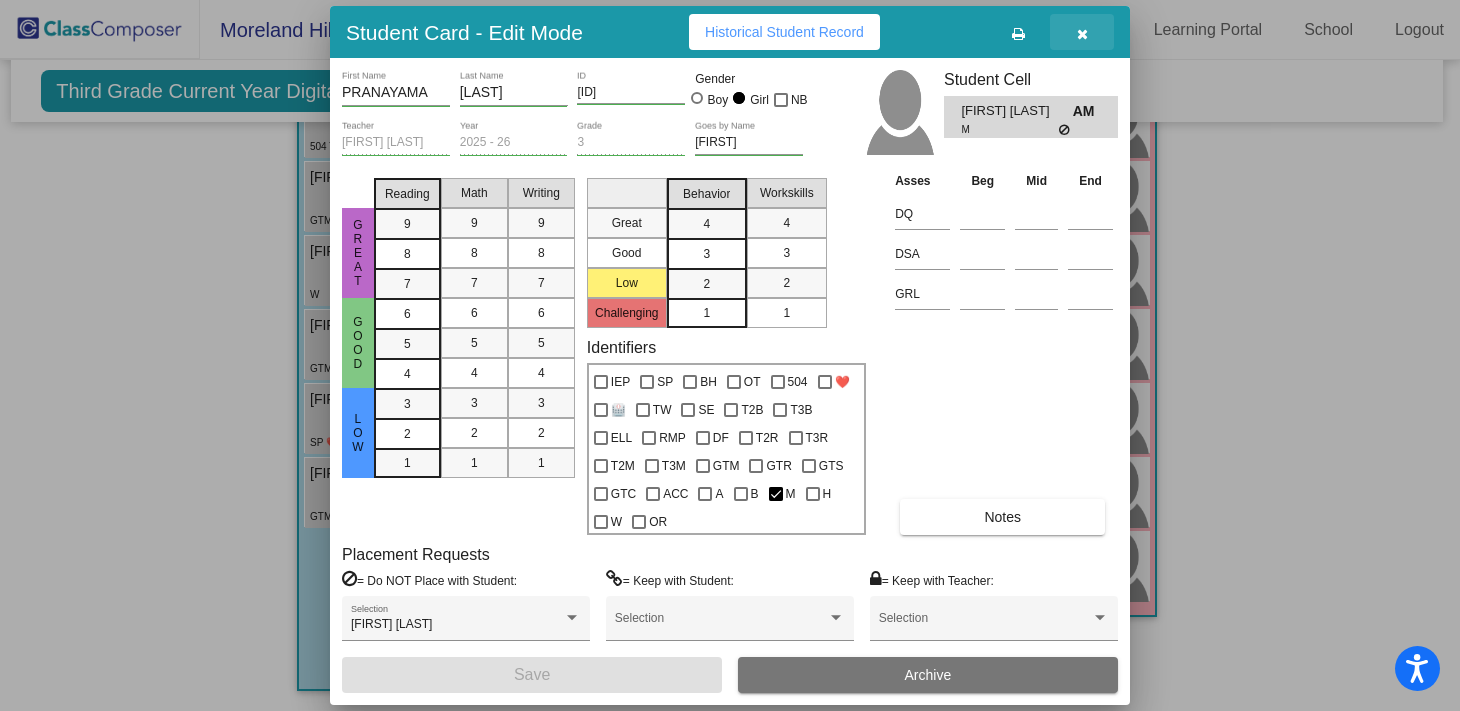 click at bounding box center [1082, 34] 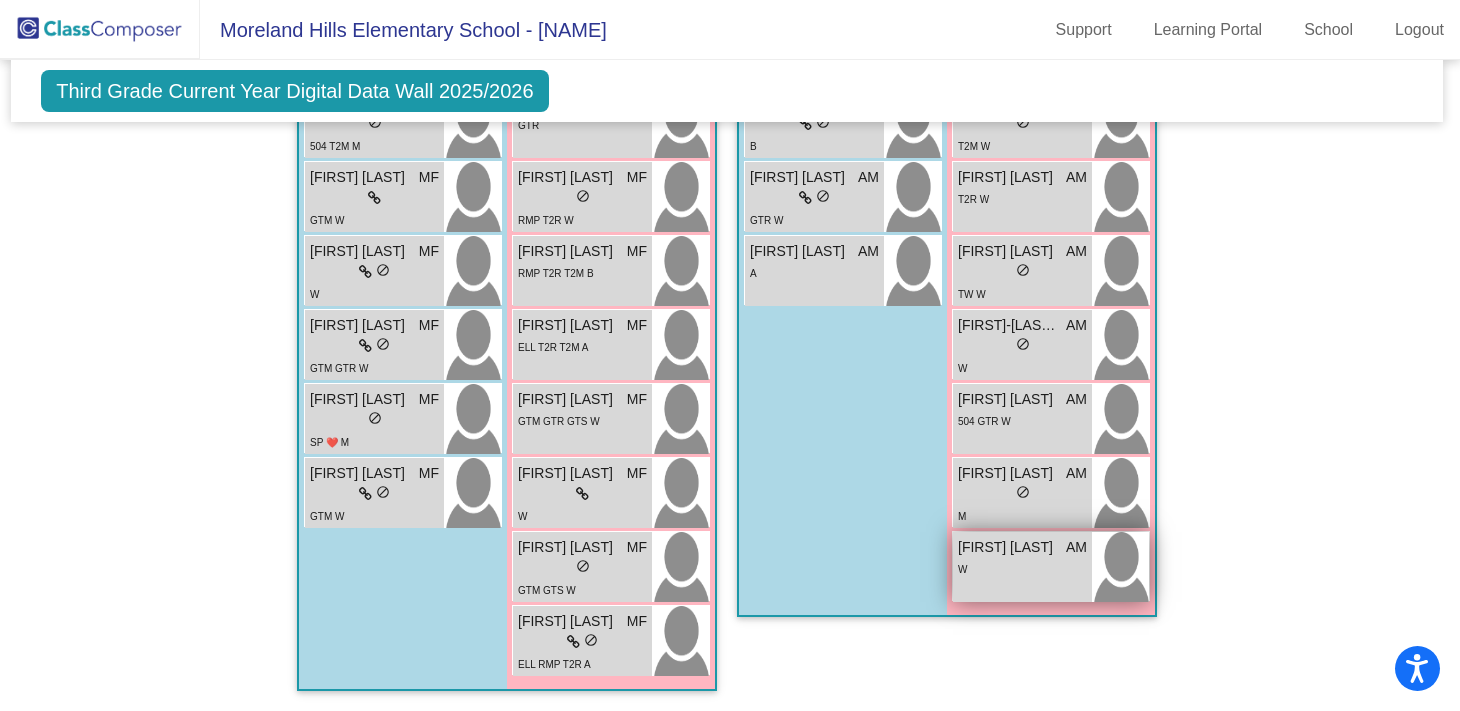 click on "[FIRST] [LAST]" at bounding box center (1008, 547) 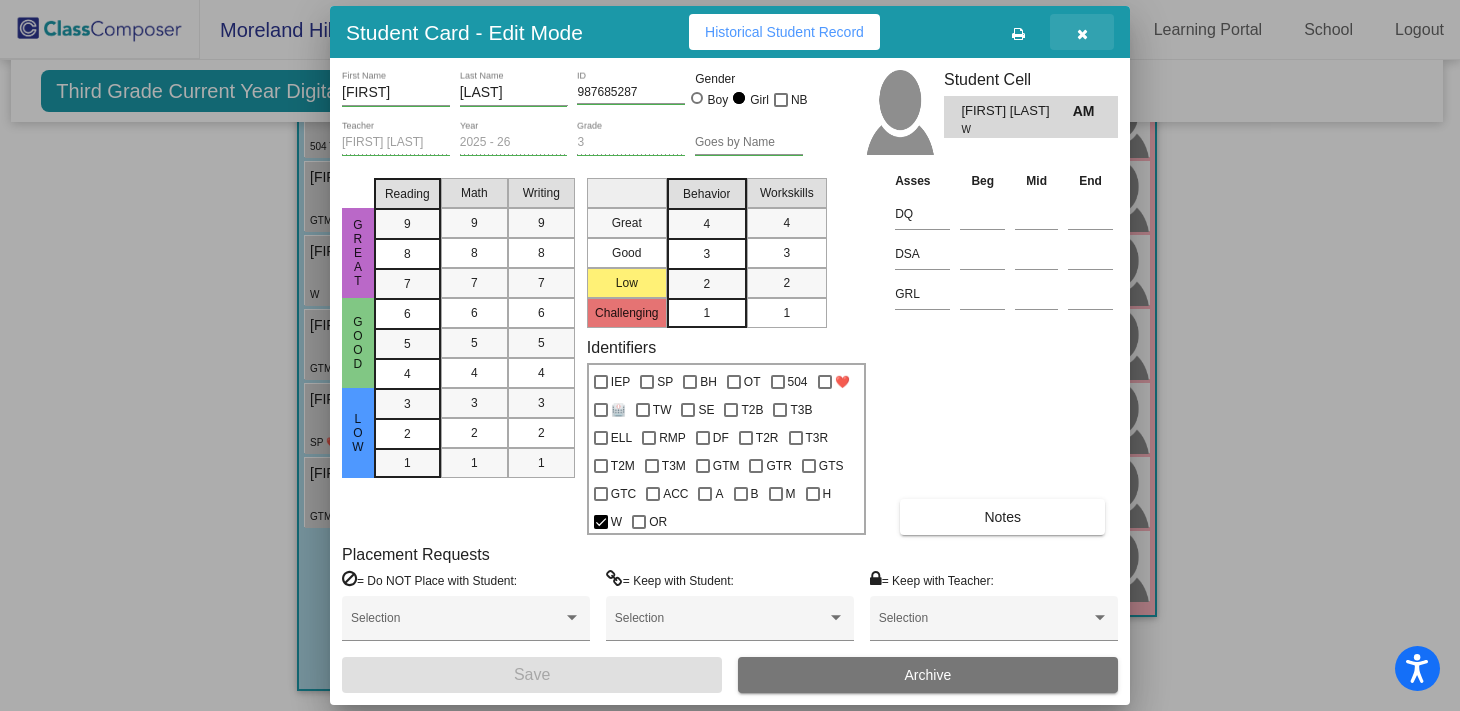 click at bounding box center (1082, 34) 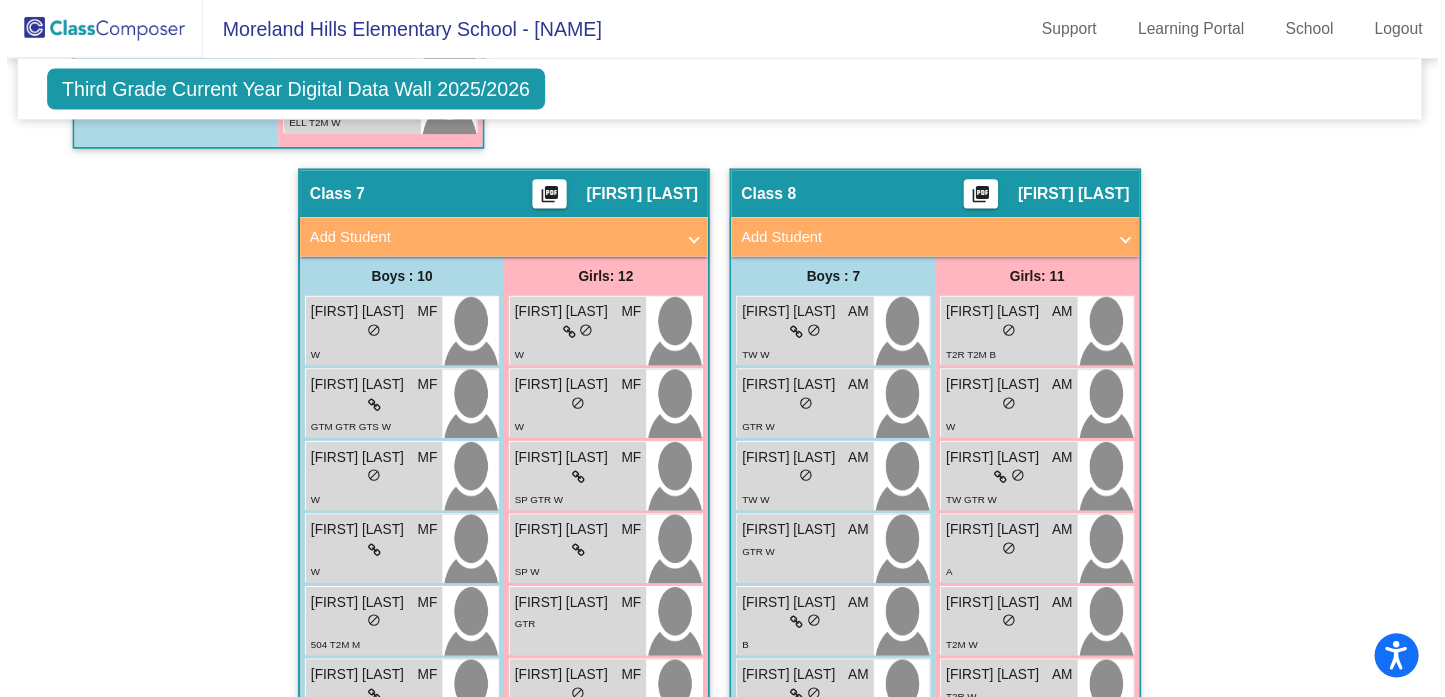 scroll, scrollTop: 2695, scrollLeft: 3, axis: both 